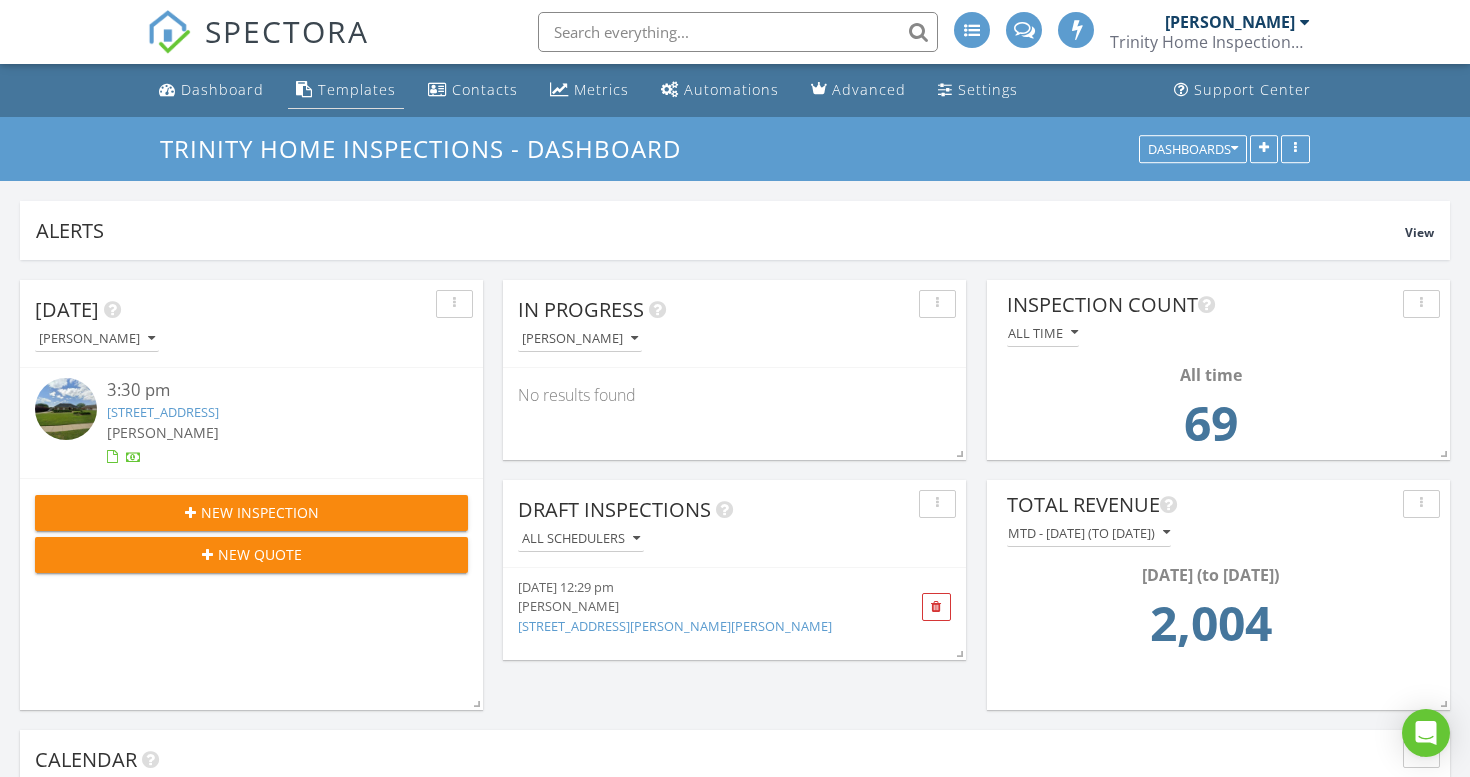 scroll, scrollTop: 0, scrollLeft: 0, axis: both 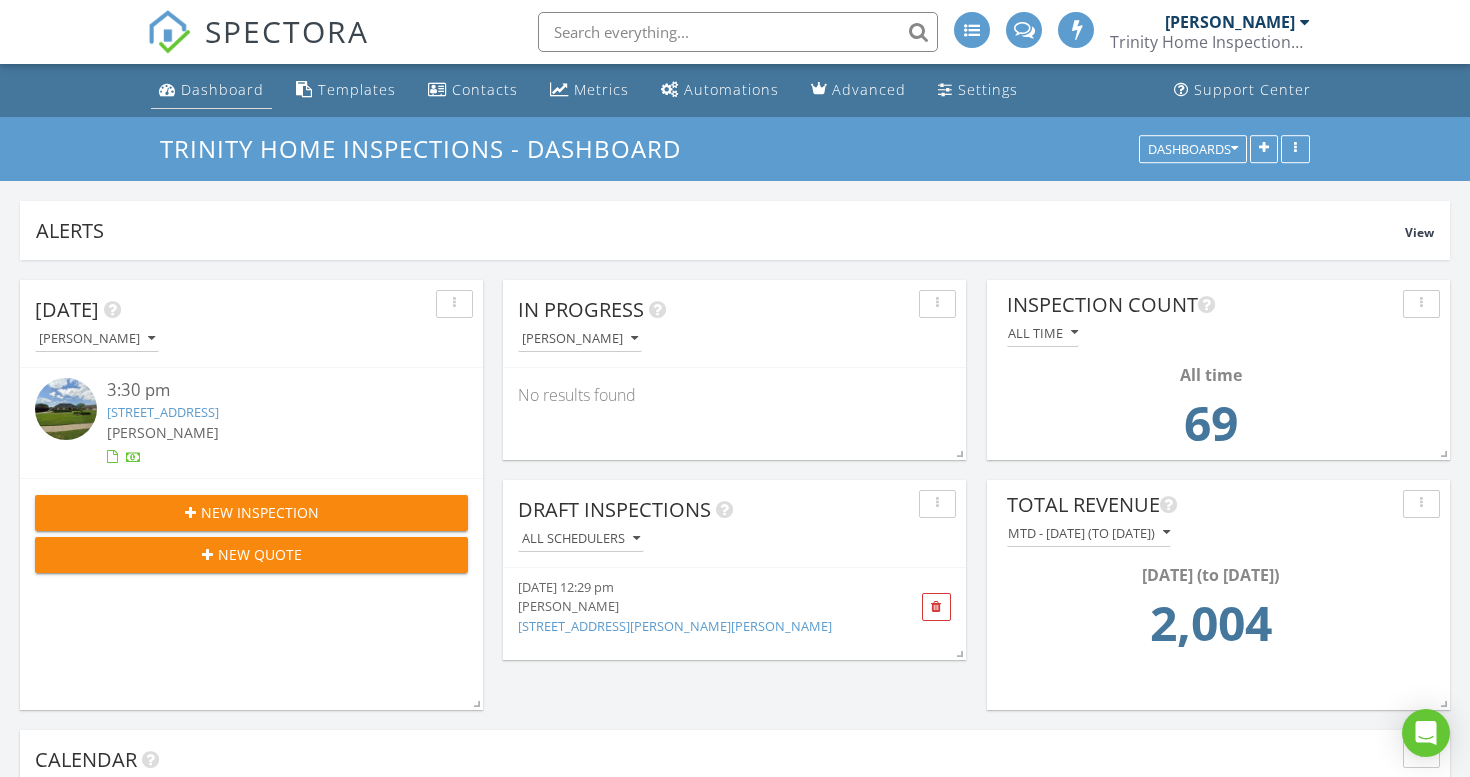 click on "Dashboard" at bounding box center [222, 89] 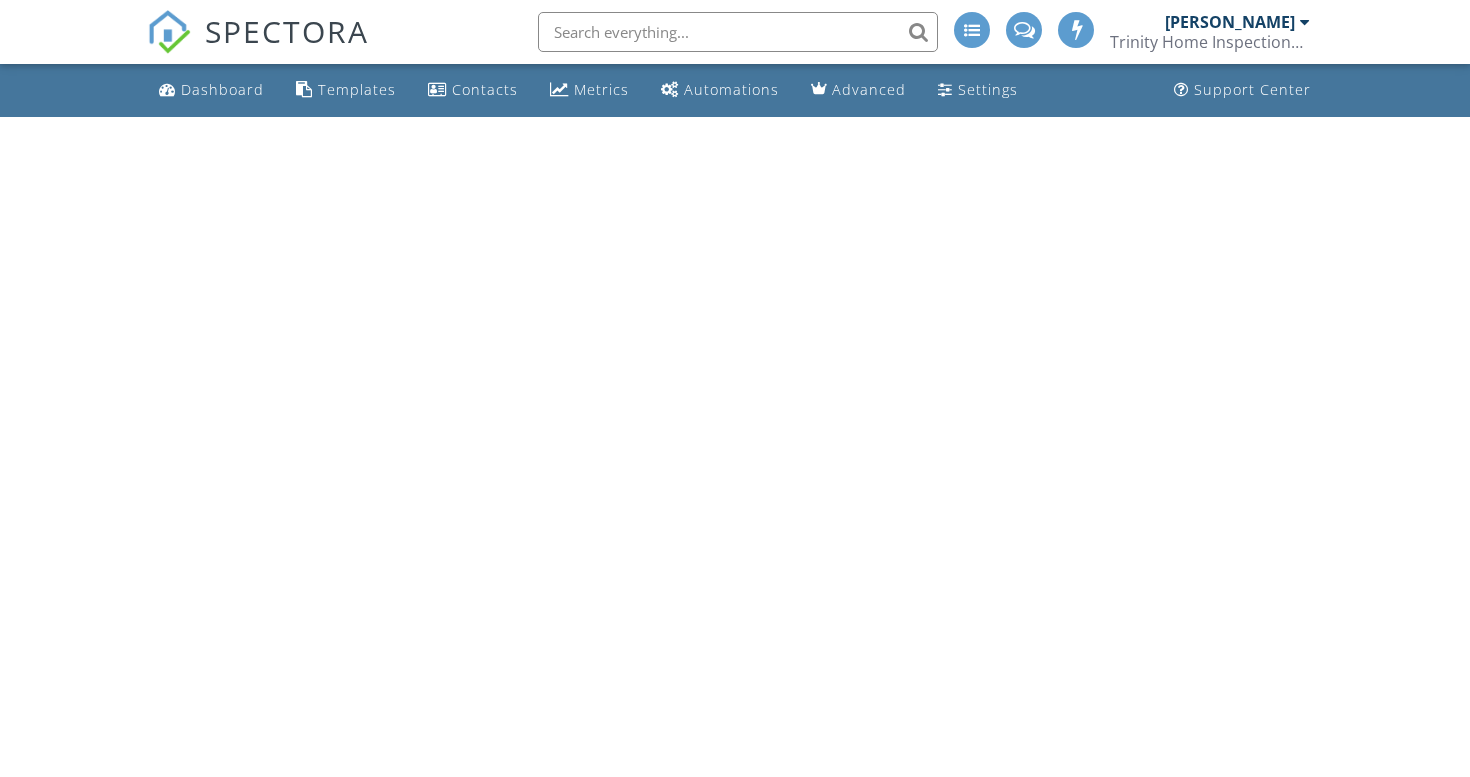 scroll, scrollTop: 0, scrollLeft: 0, axis: both 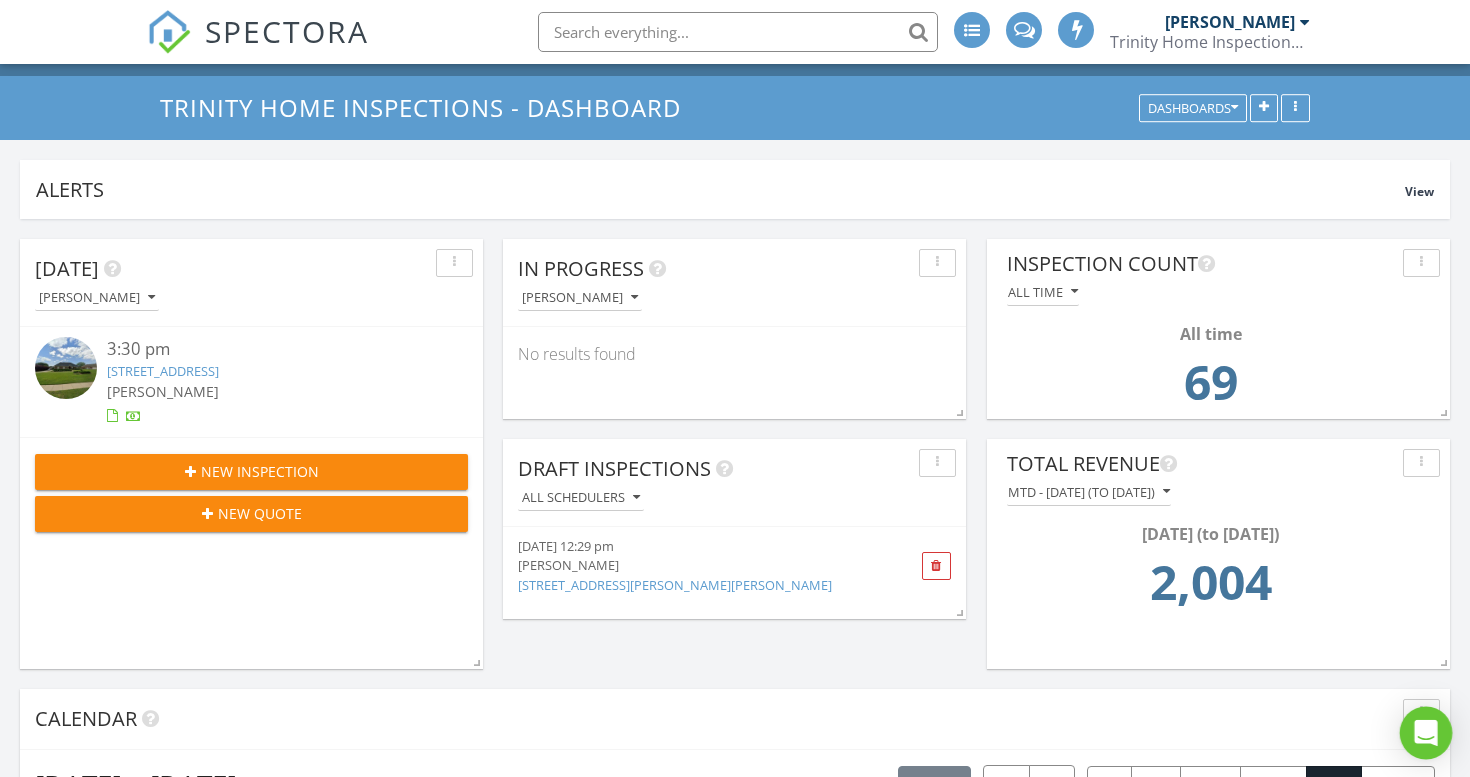 click 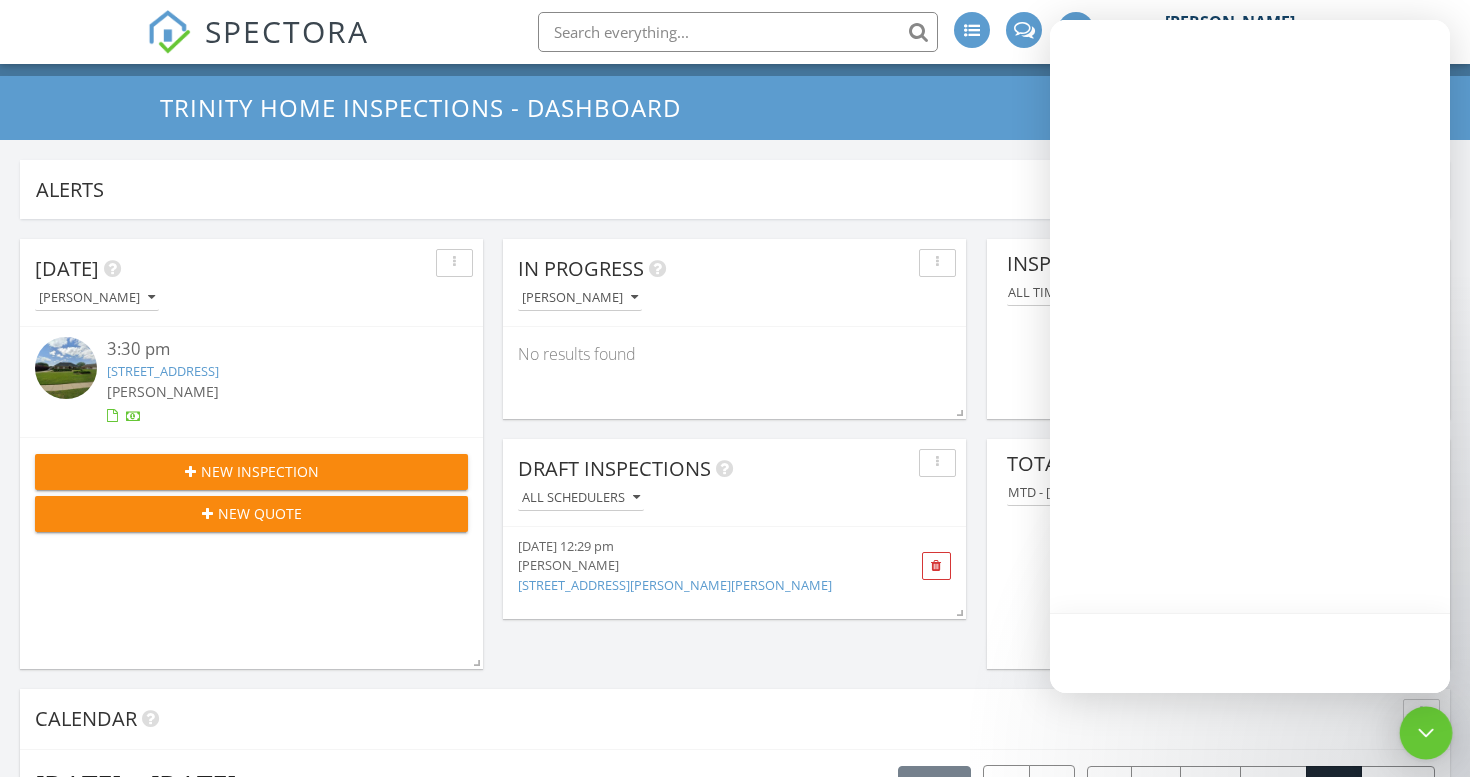 scroll, scrollTop: 0, scrollLeft: 0, axis: both 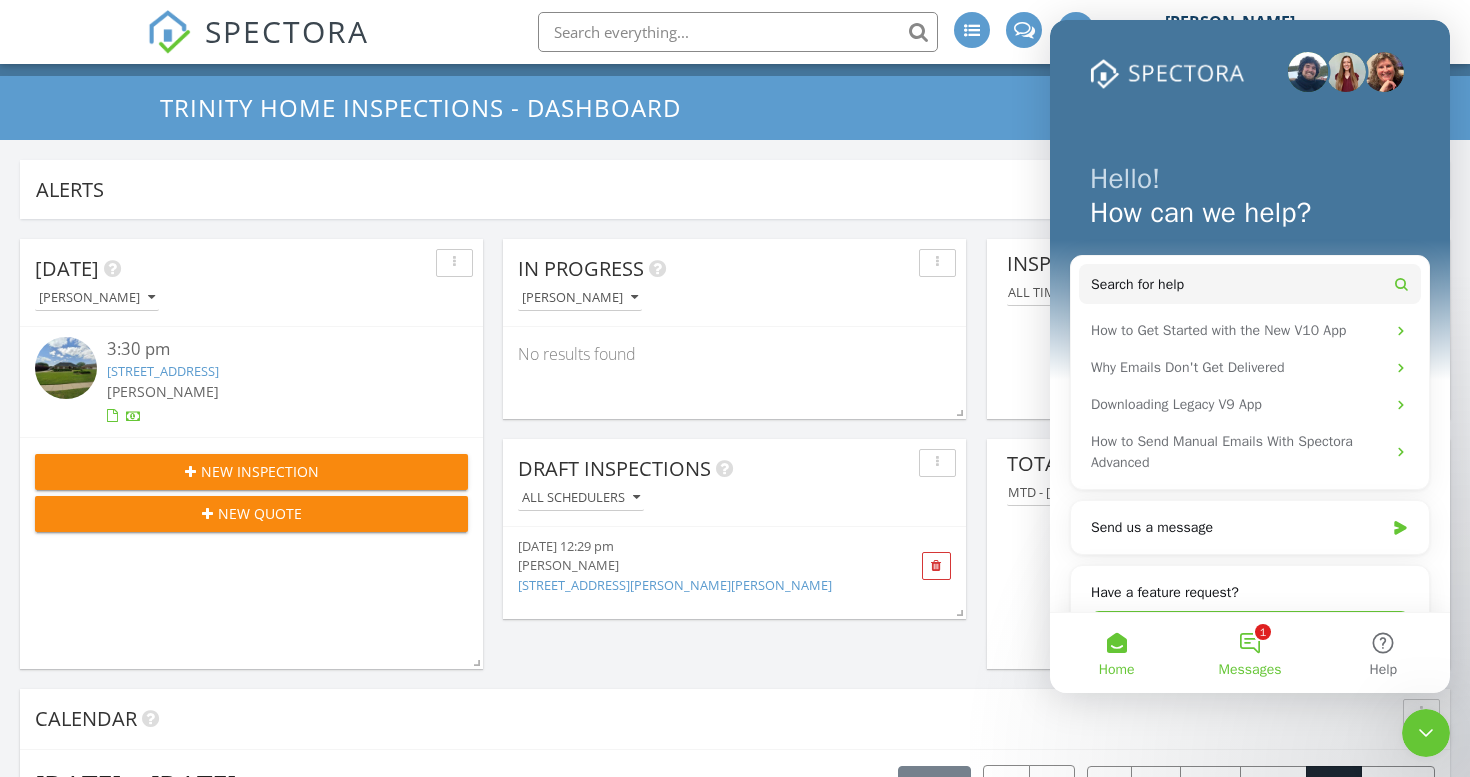 click on "1 Messages" at bounding box center (1249, 653) 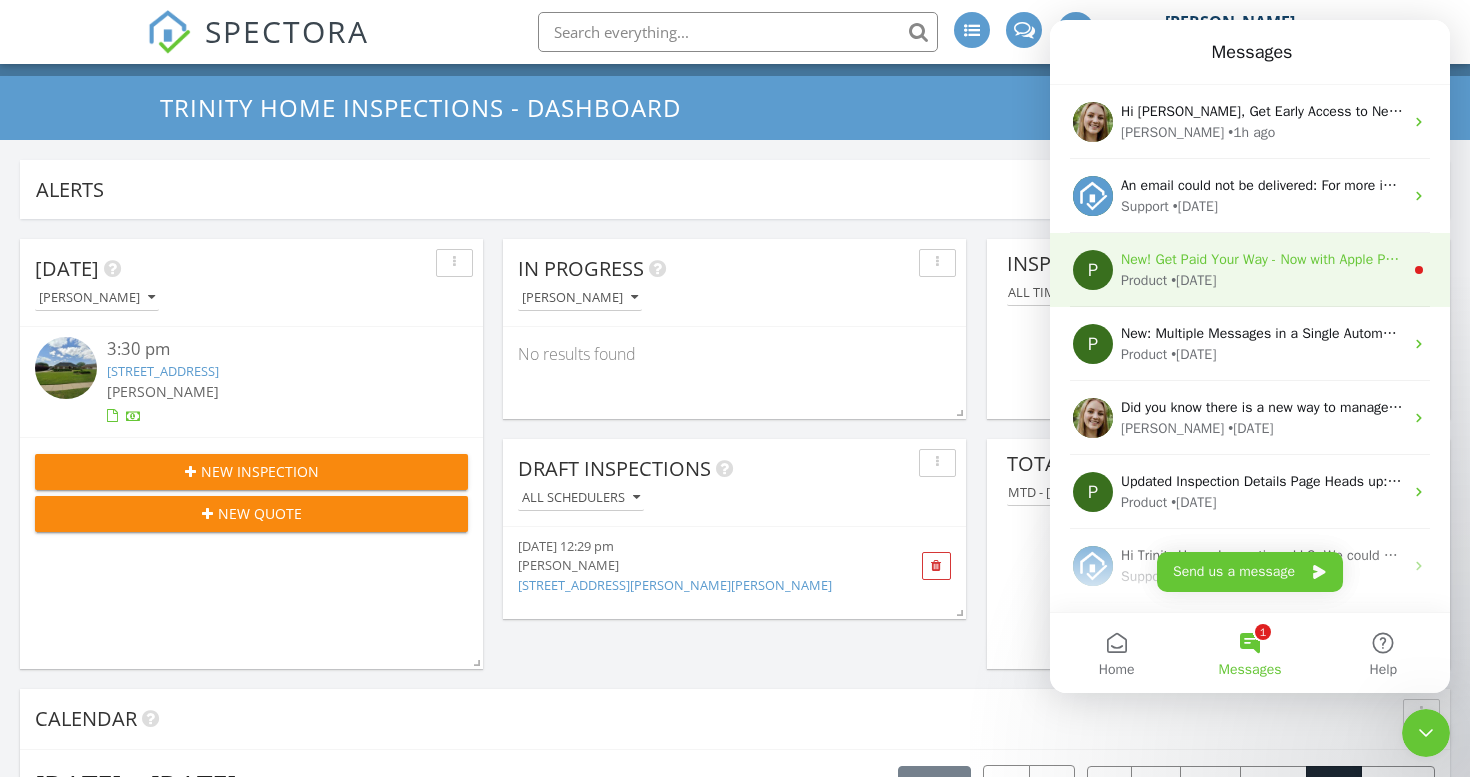 click on "P New! Get Paid Your Way - Now with Apple Pay & Flexible Payment Timing We’ve recently made two updates to make payments smoother for you and your clients: 💳 Apple Pay is now available on the Client Portal for faster, easier payments from clients. ⏲️ Control when clients pay: You can now choose to collect payment after the report is published. If enabled, payment will be required before the report can be accessed; no more workarounds, and you can reduce refund fees by having clients pay the final bill. This allows you to get paid when you want to get paid! You’ll see this new company-level setting in your Client Portal Settings. Or update your settings here. Product •  2w ago" at bounding box center (1250, 270) 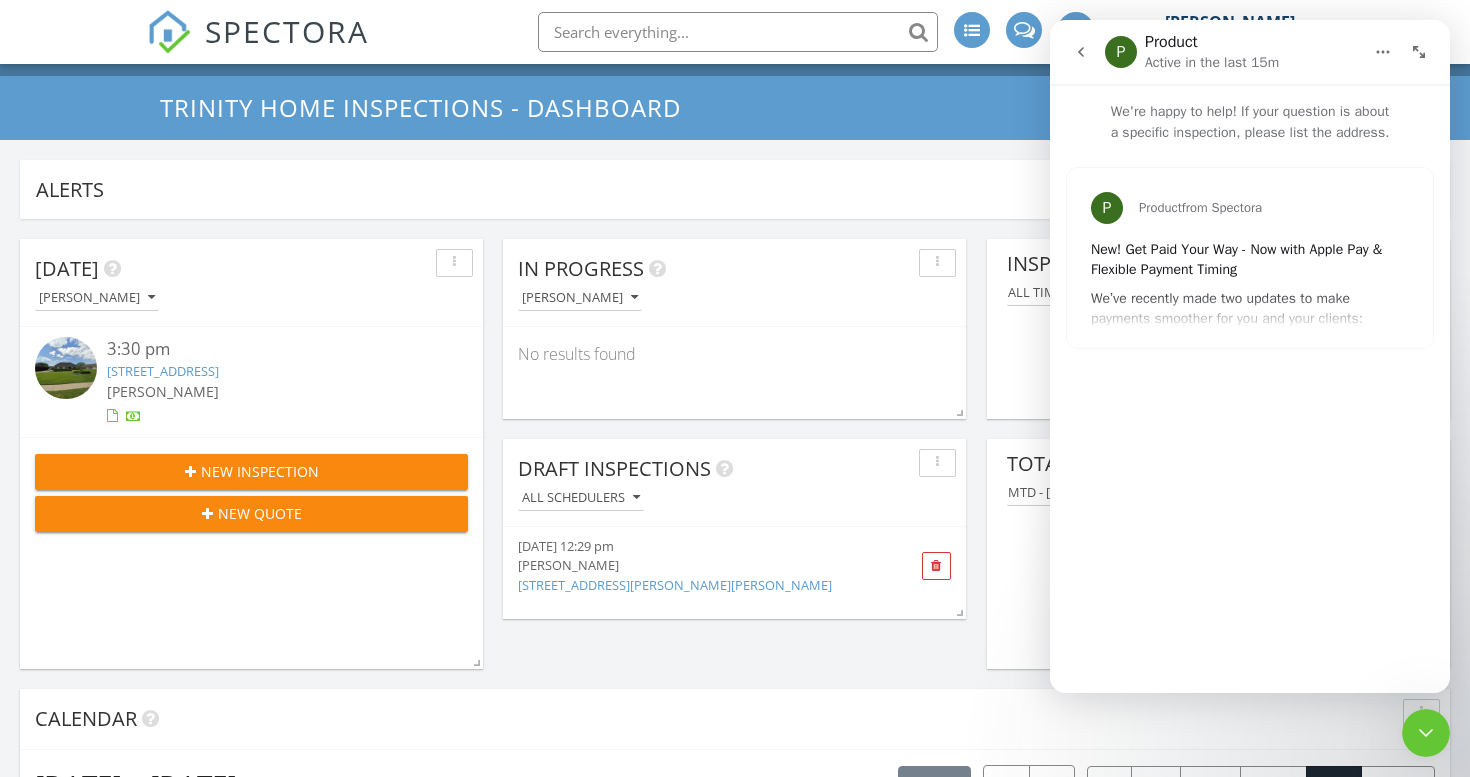 click on "New! Get Paid Your Way - Now with Apple Pay & Flexible Payment Timing We’ve recently made two updates to make payments smoother for you and your clients: 💳  Apple Pay is now available on the Client Portal  for faster, easier payments from clients. Learn More ⏲️  Control when clients pay : You can now choose to collect payment after the report is published. If enabled, payment will be required before the report can be accessed; no more workarounds, and you can reduce refund fees by having clients pay the final bill. This allows you to get paid  when  you want to get paid! You’ll see this new company-level setting in your  Client Portal Settings . Learn More Or update your settings  here ." at bounding box center [1250, 452] 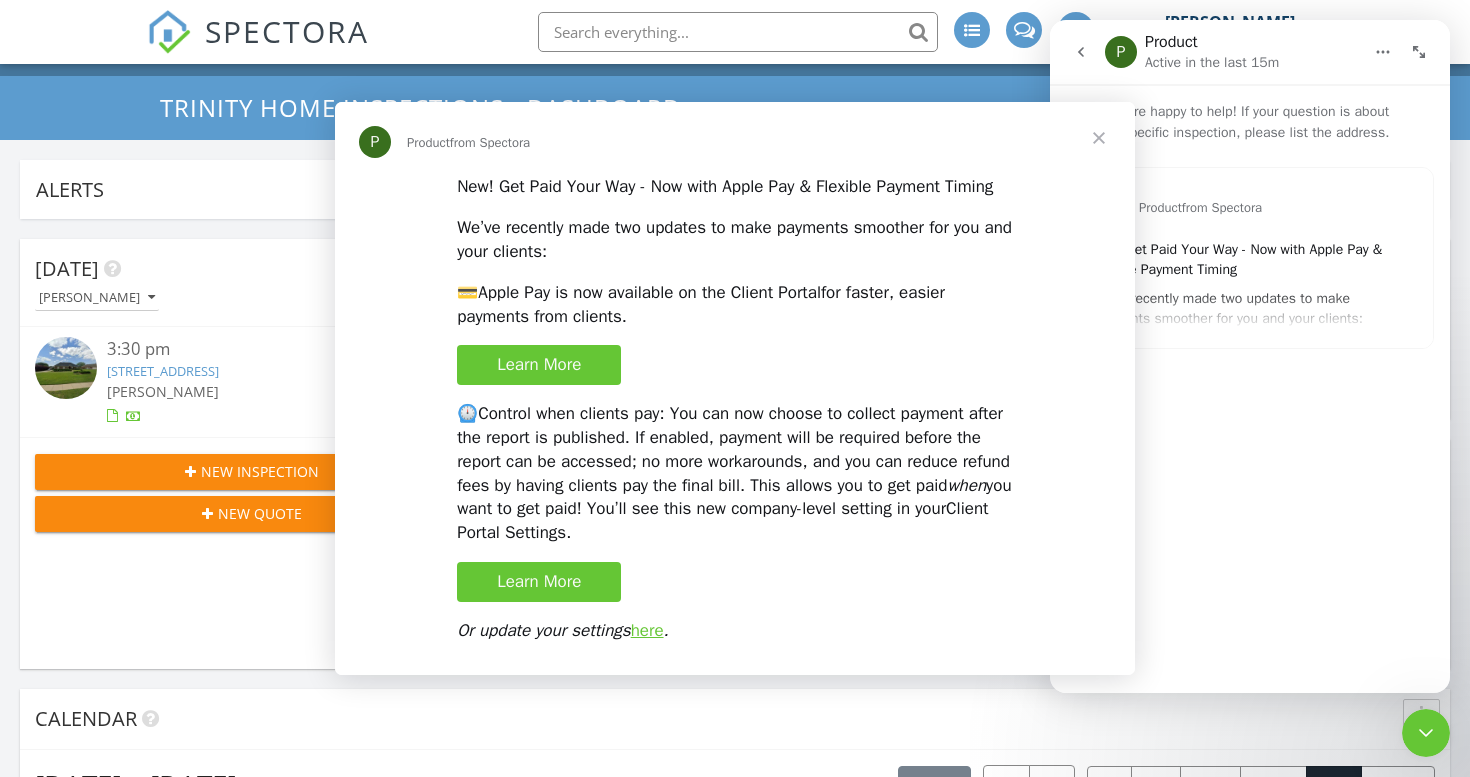 scroll, scrollTop: 0, scrollLeft: 0, axis: both 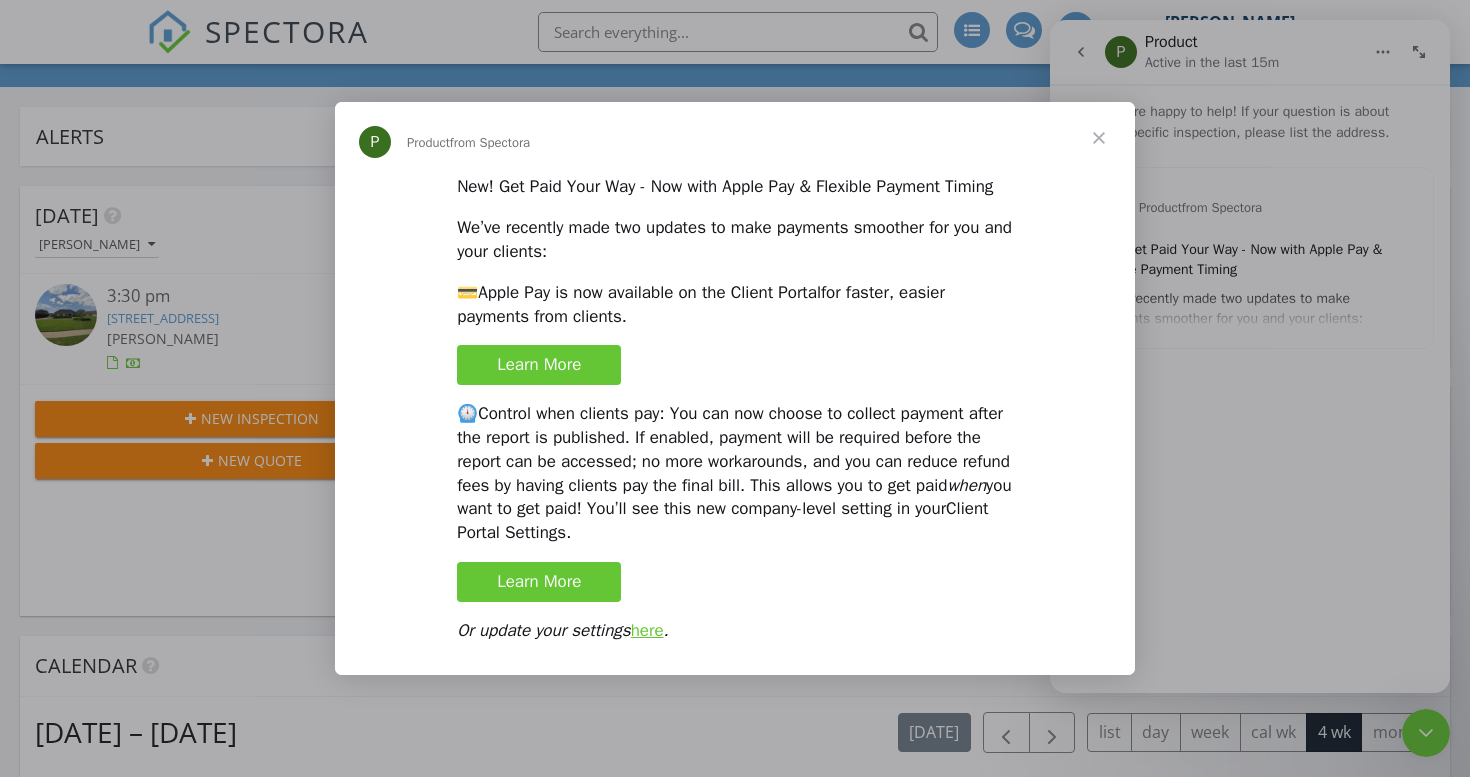 click on "Learn More" at bounding box center (539, 365) 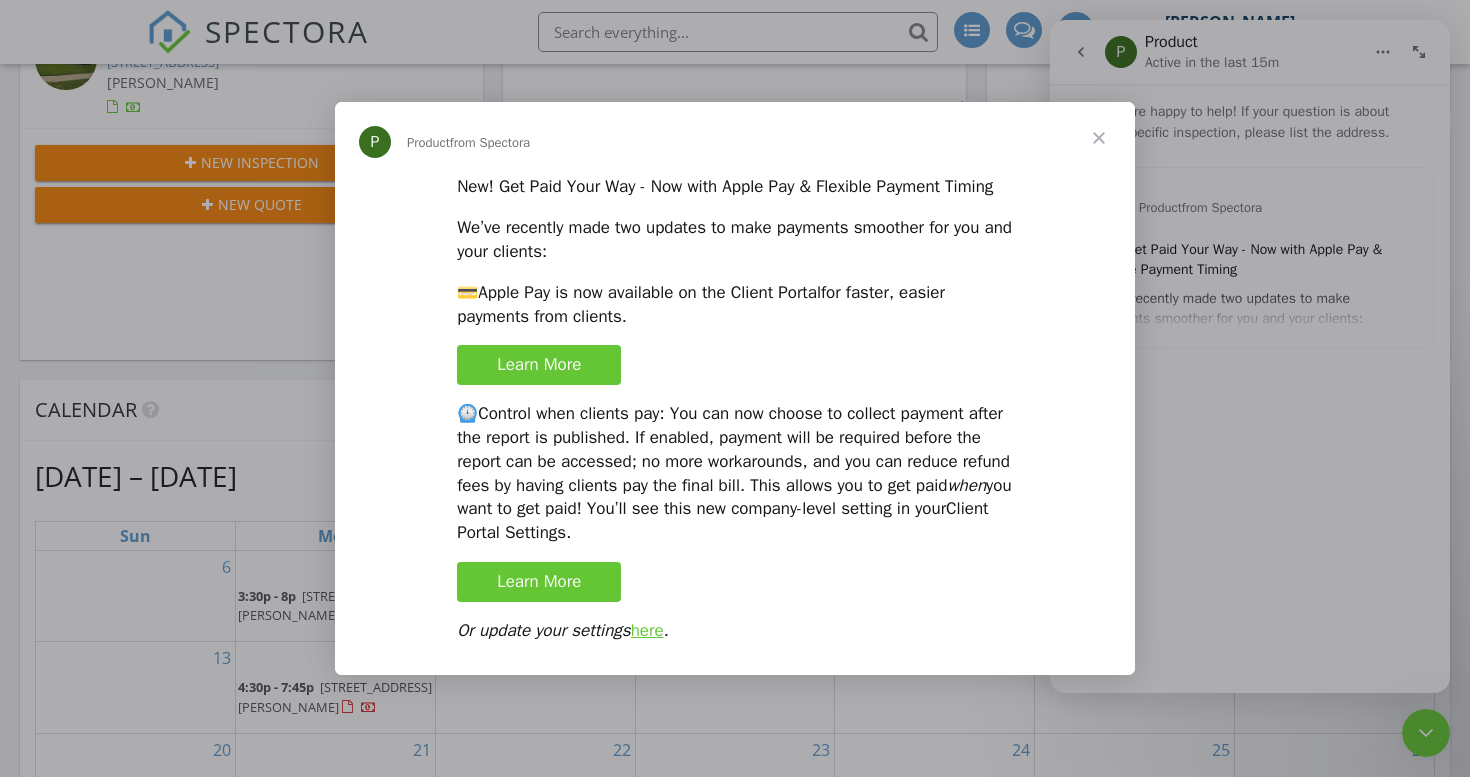 scroll, scrollTop: 372, scrollLeft: 0, axis: vertical 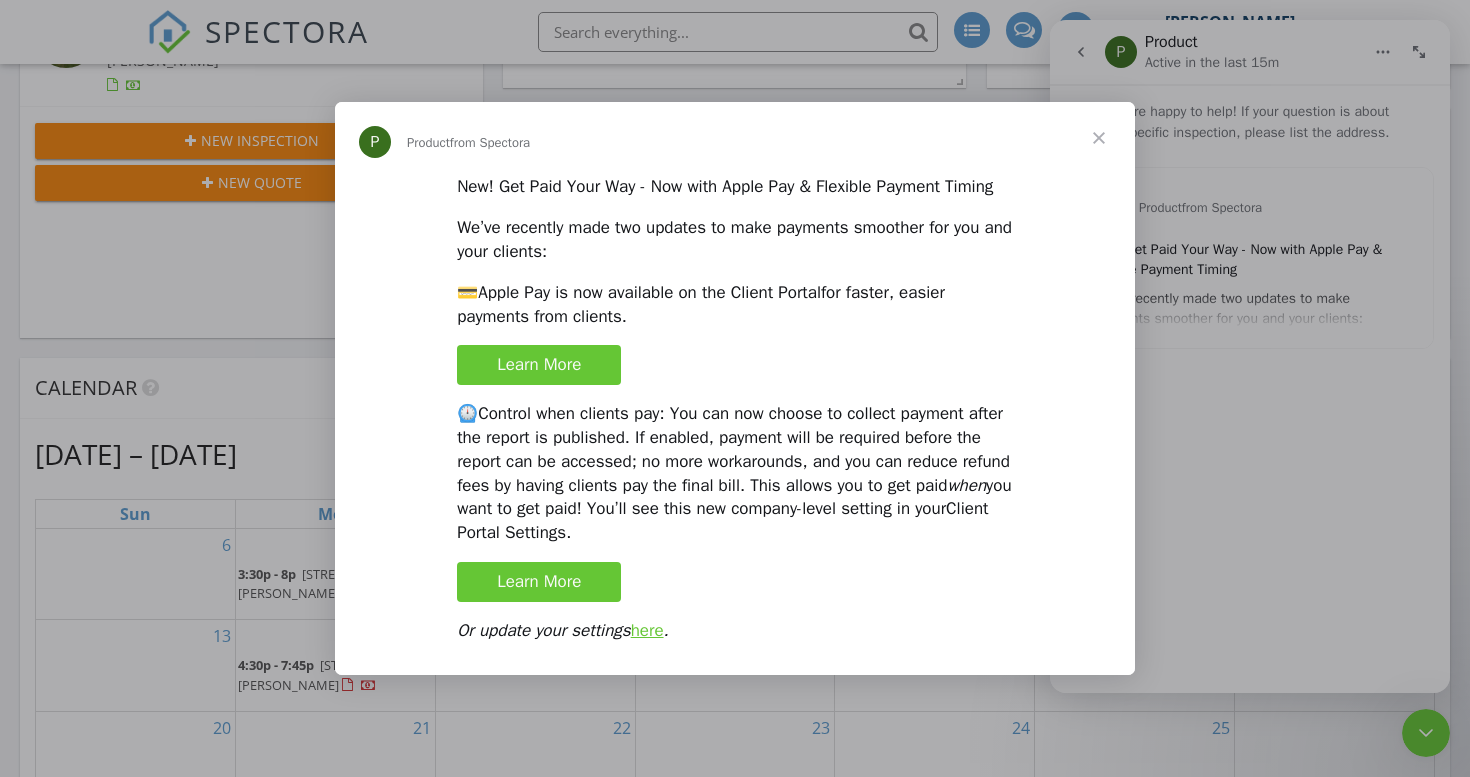 click at bounding box center [1099, 138] 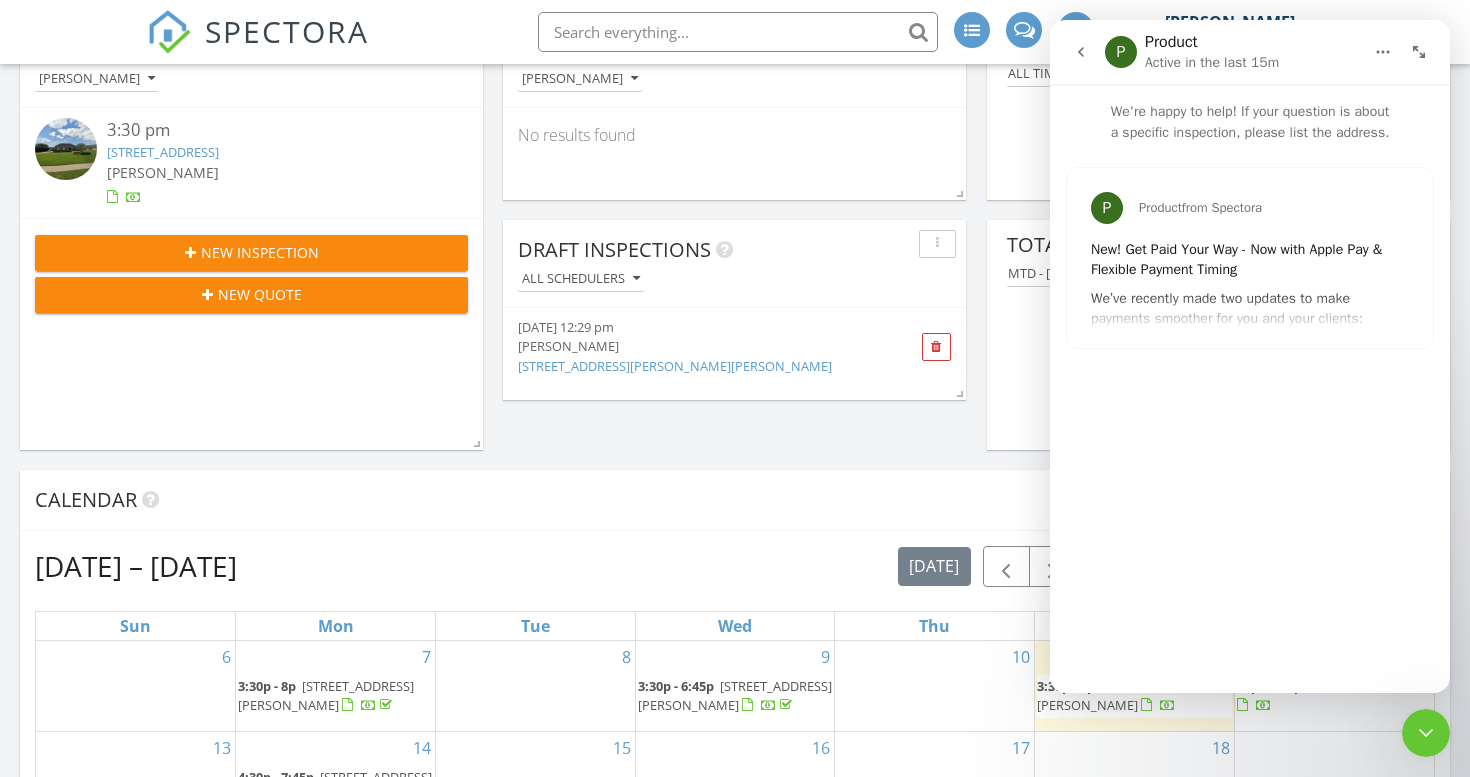 scroll, scrollTop: 0, scrollLeft: 0, axis: both 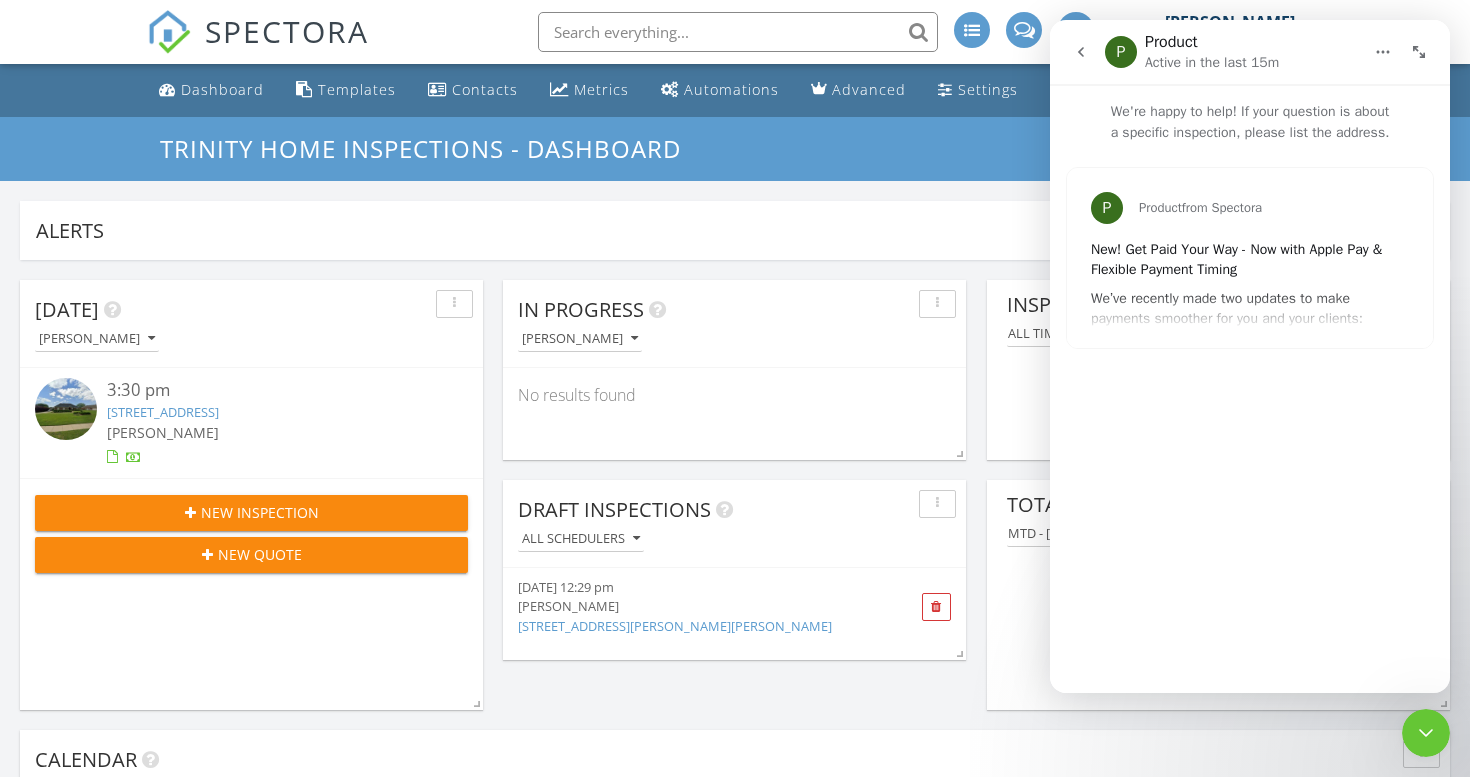 click at bounding box center [1383, 52] 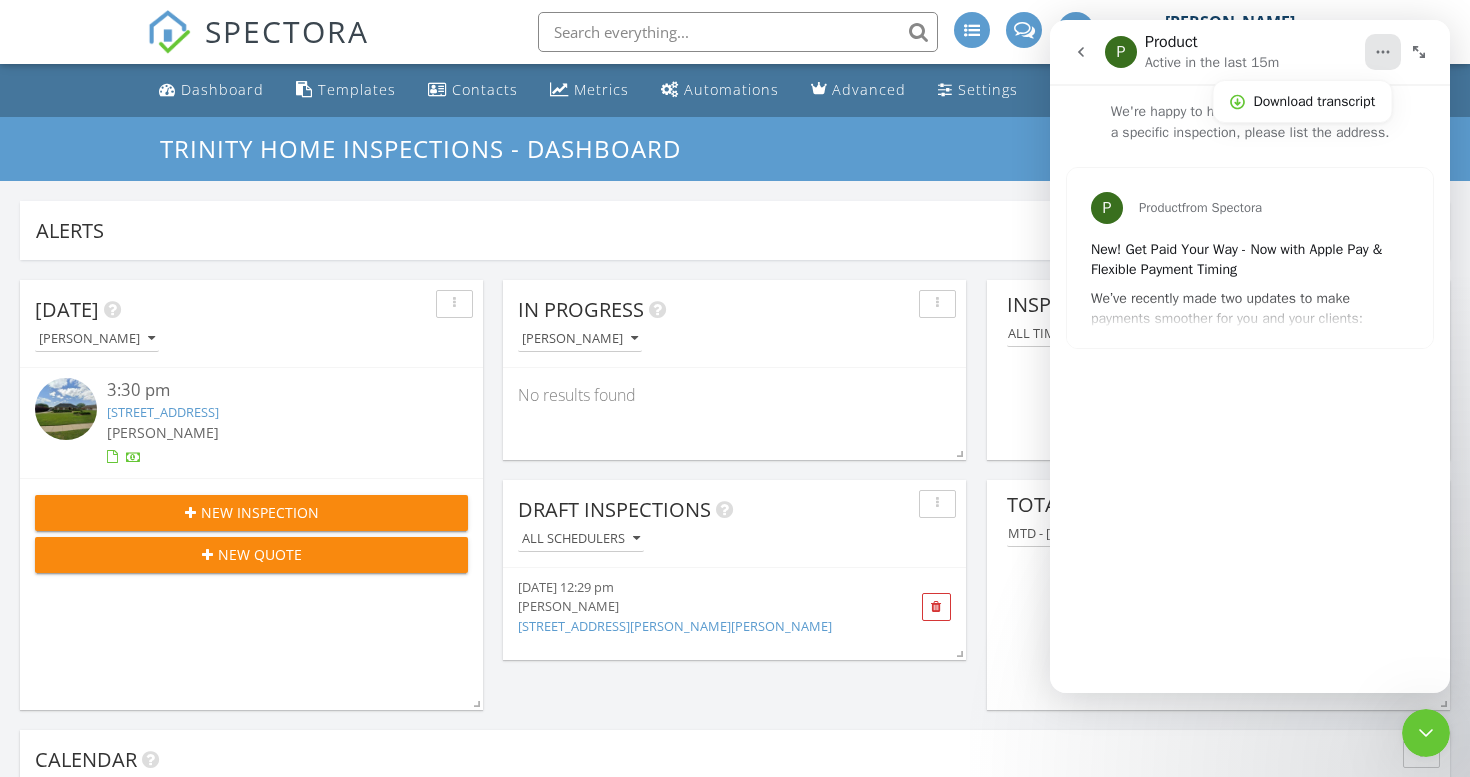 click 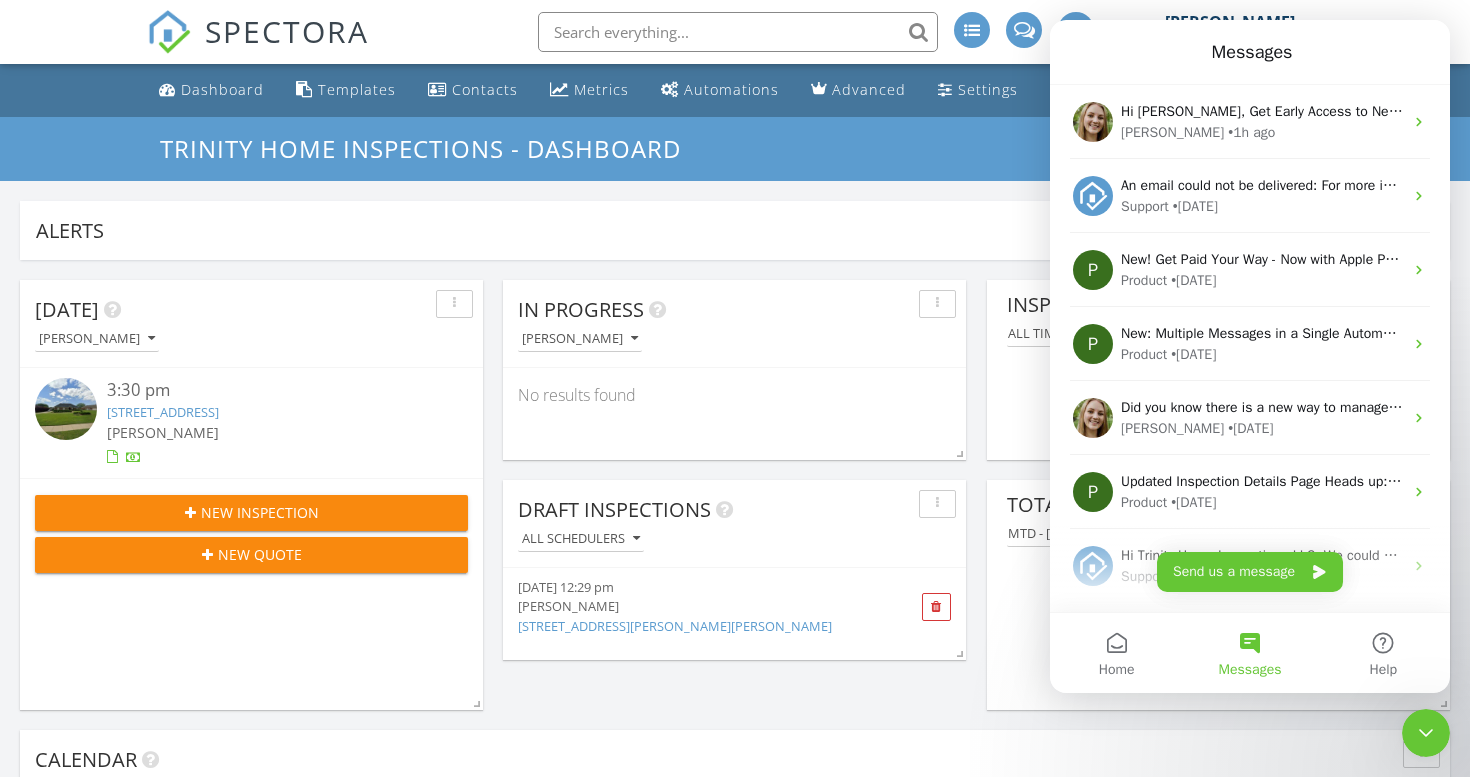 scroll, scrollTop: 16, scrollLeft: 0, axis: vertical 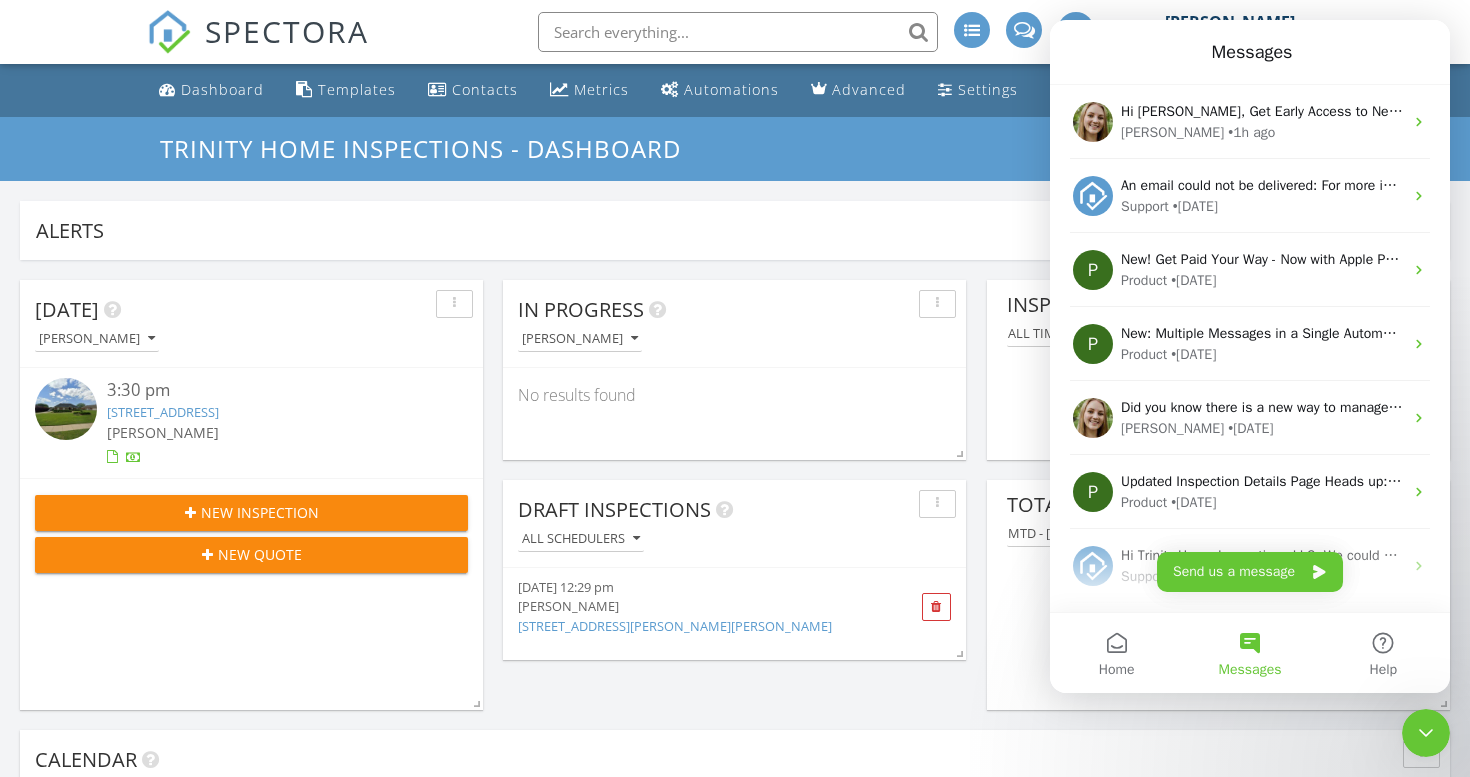 click 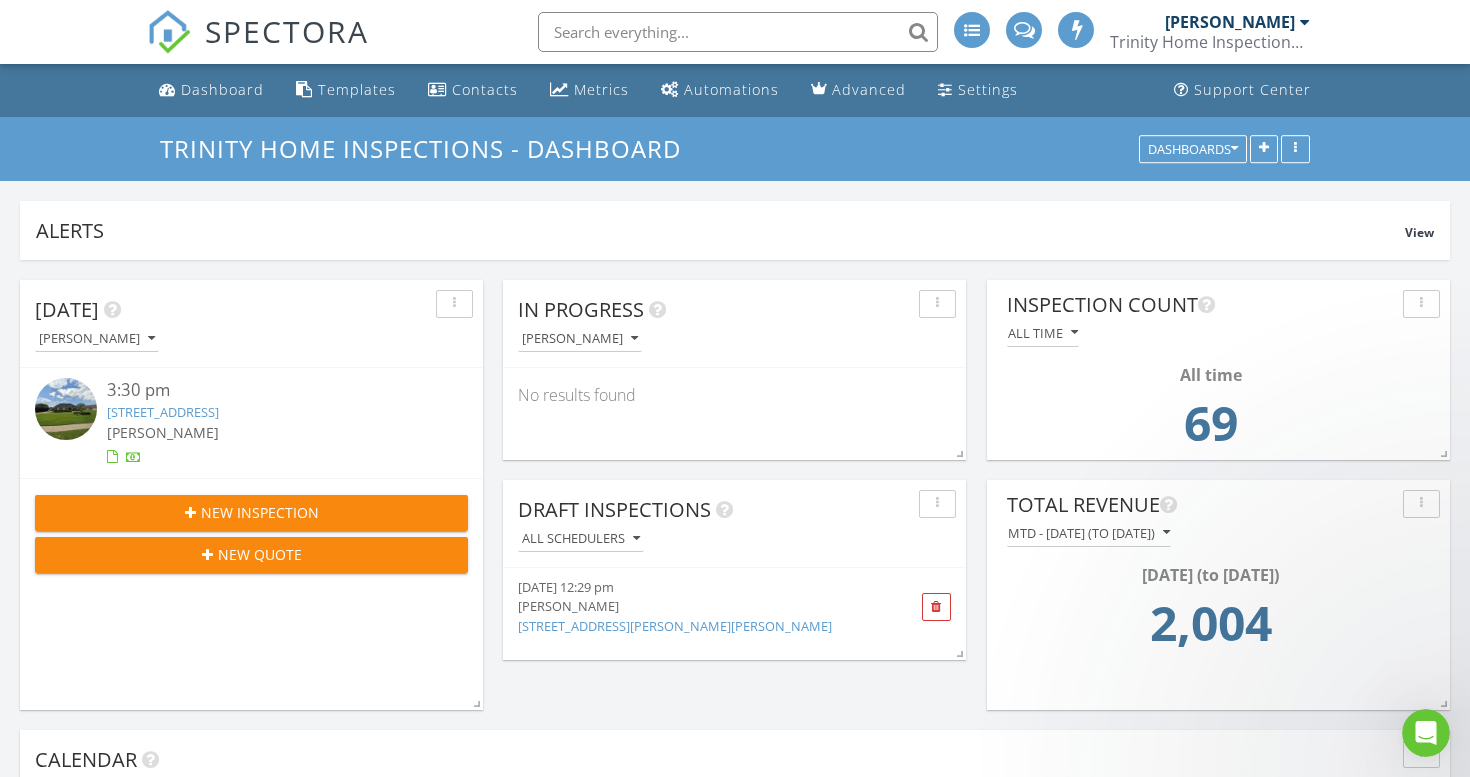 scroll, scrollTop: 0, scrollLeft: 0, axis: both 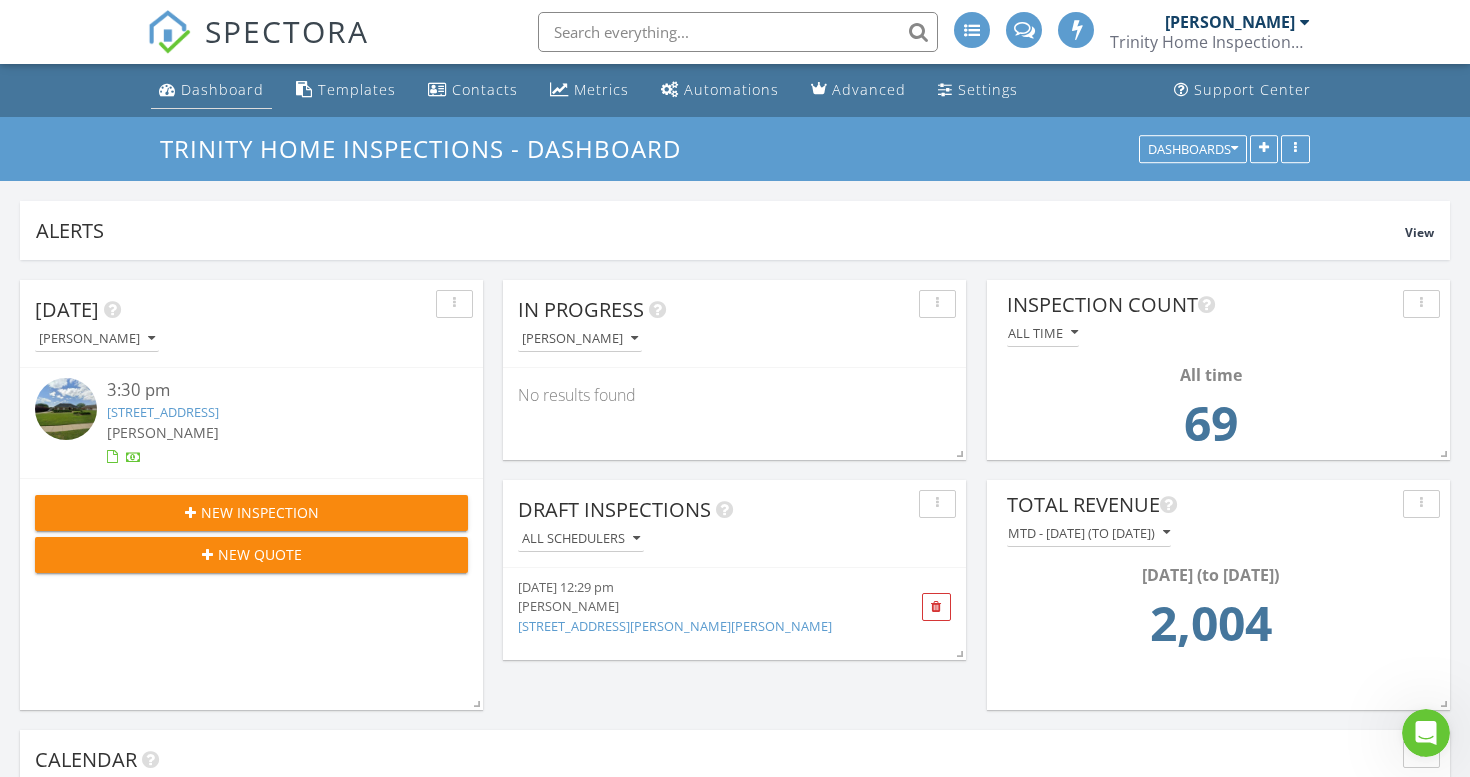 click on "Dashboard" at bounding box center [211, 90] 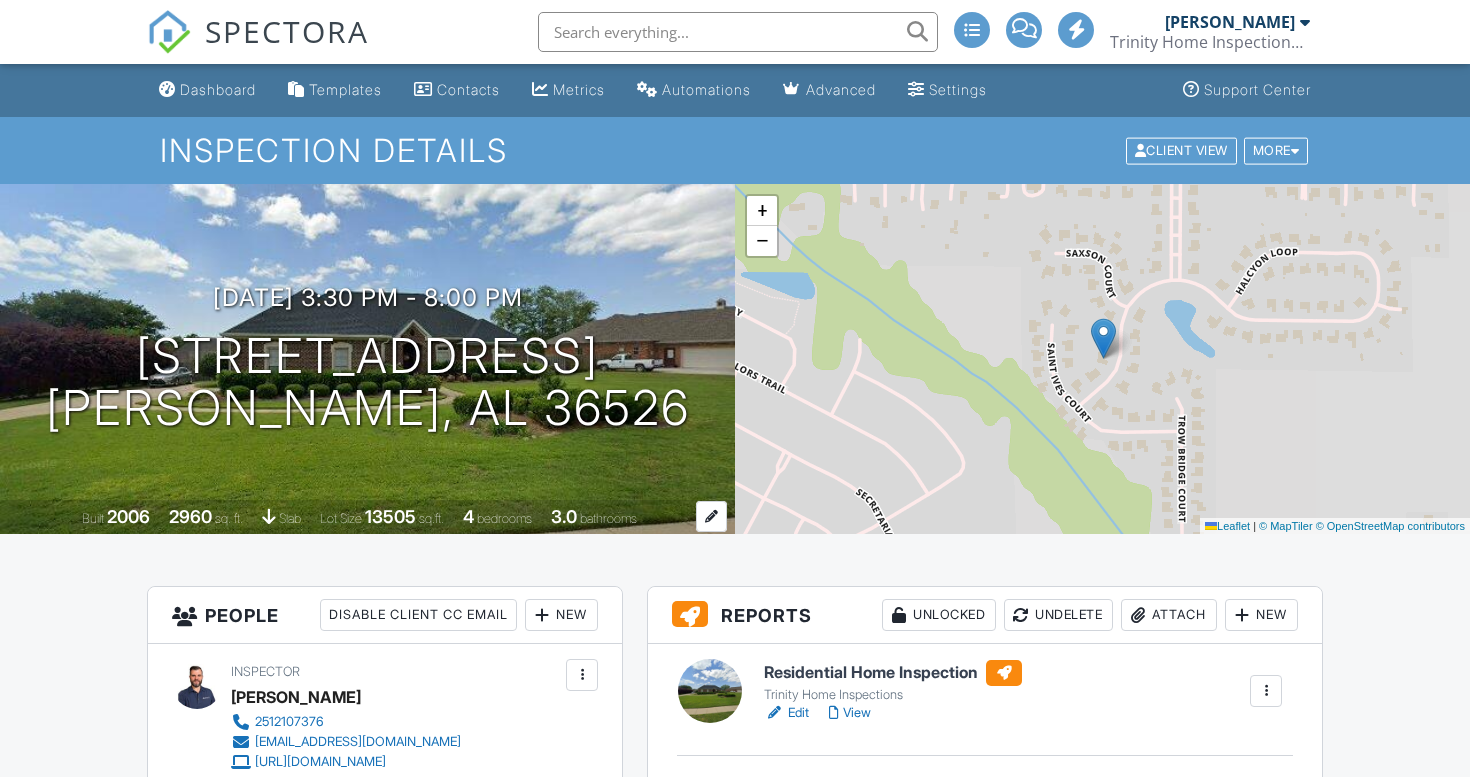 scroll, scrollTop: 229, scrollLeft: 0, axis: vertical 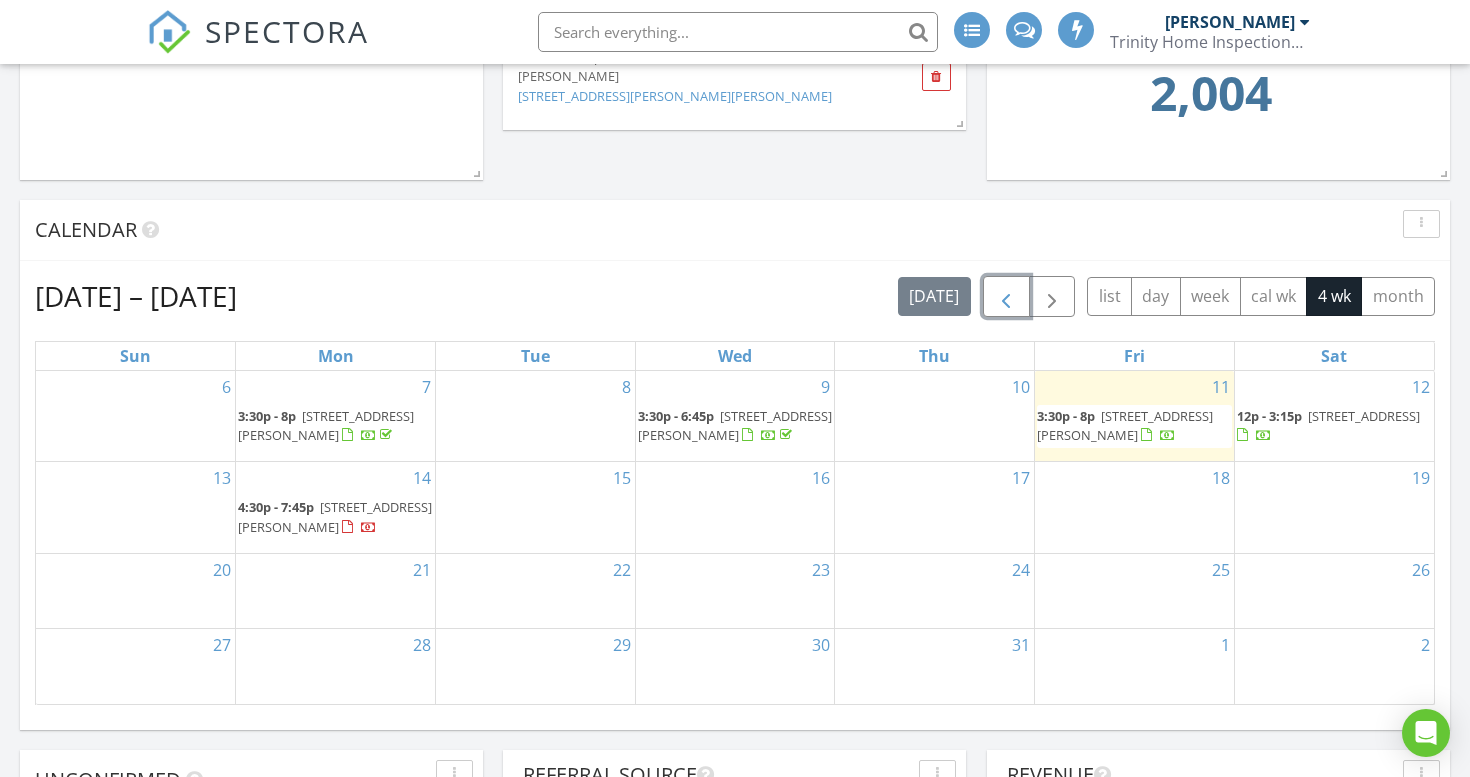 click at bounding box center (1006, 297) 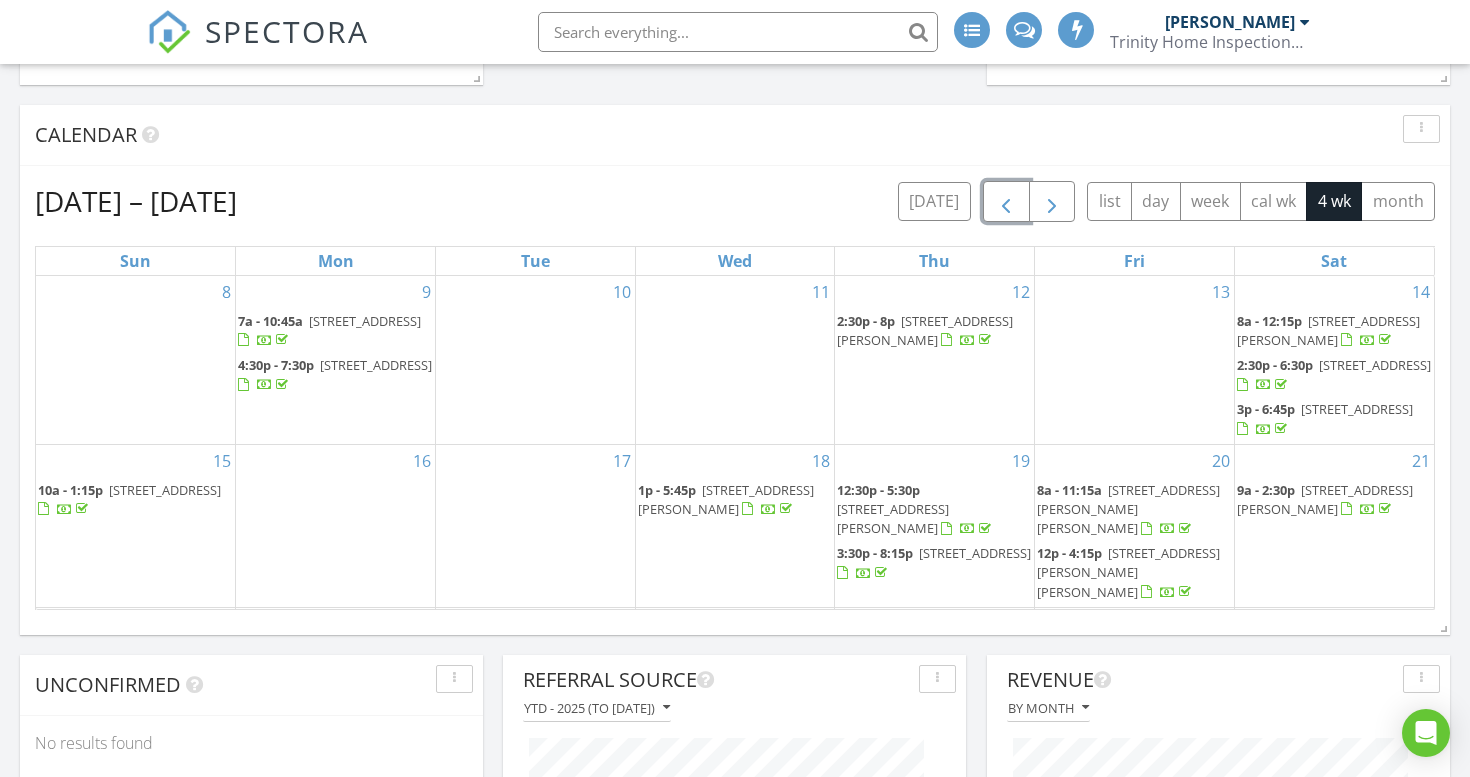 scroll, scrollTop: 629, scrollLeft: 0, axis: vertical 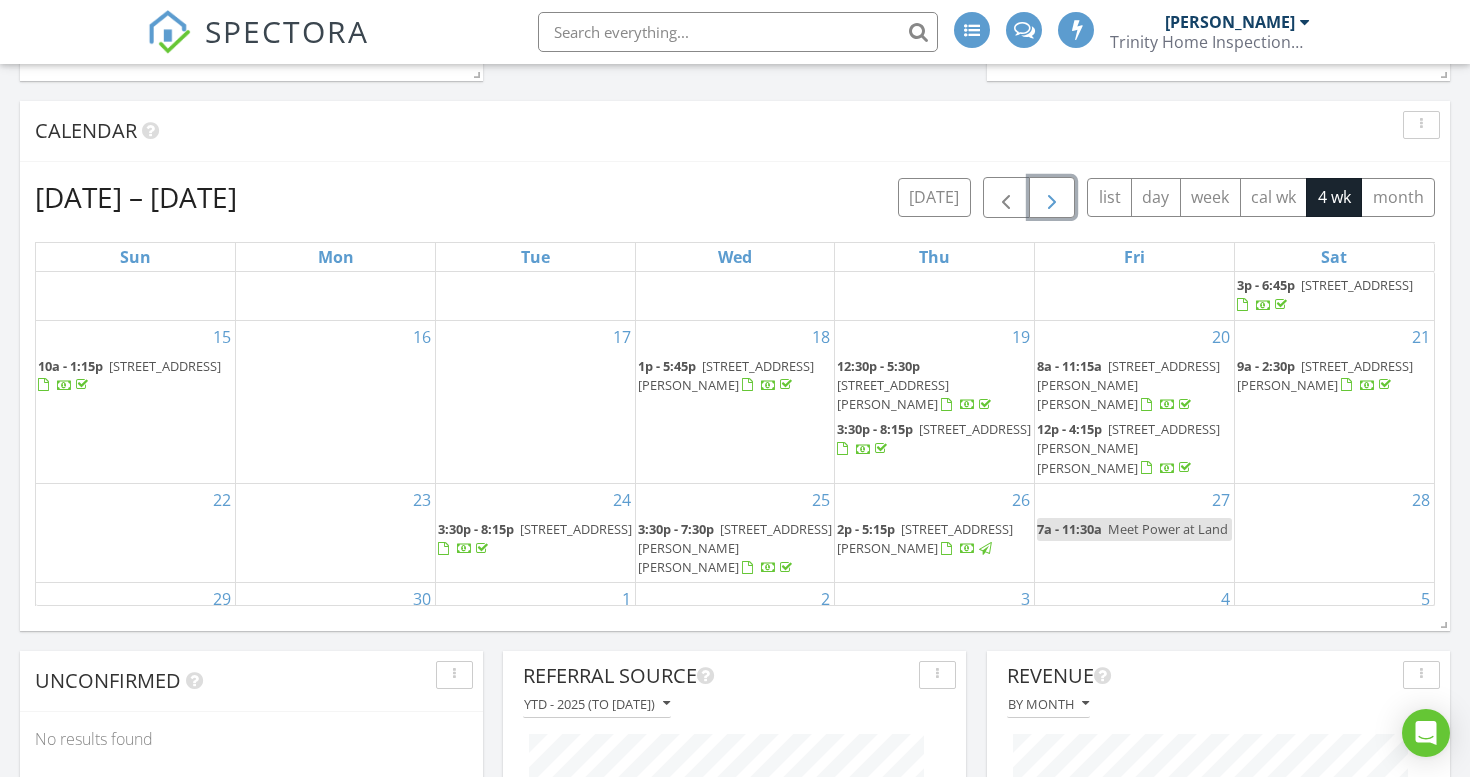 click at bounding box center (1052, 198) 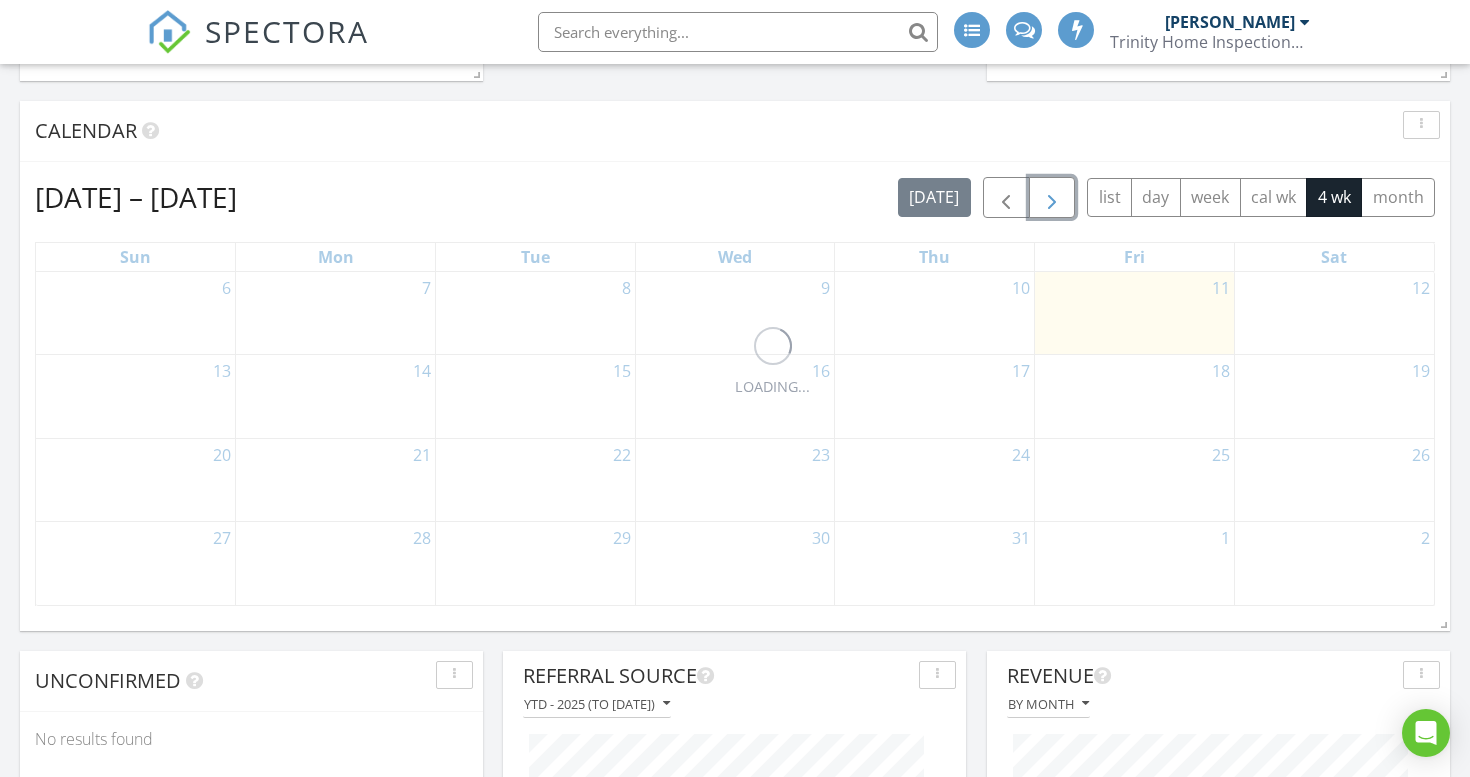 scroll, scrollTop: 0, scrollLeft: 0, axis: both 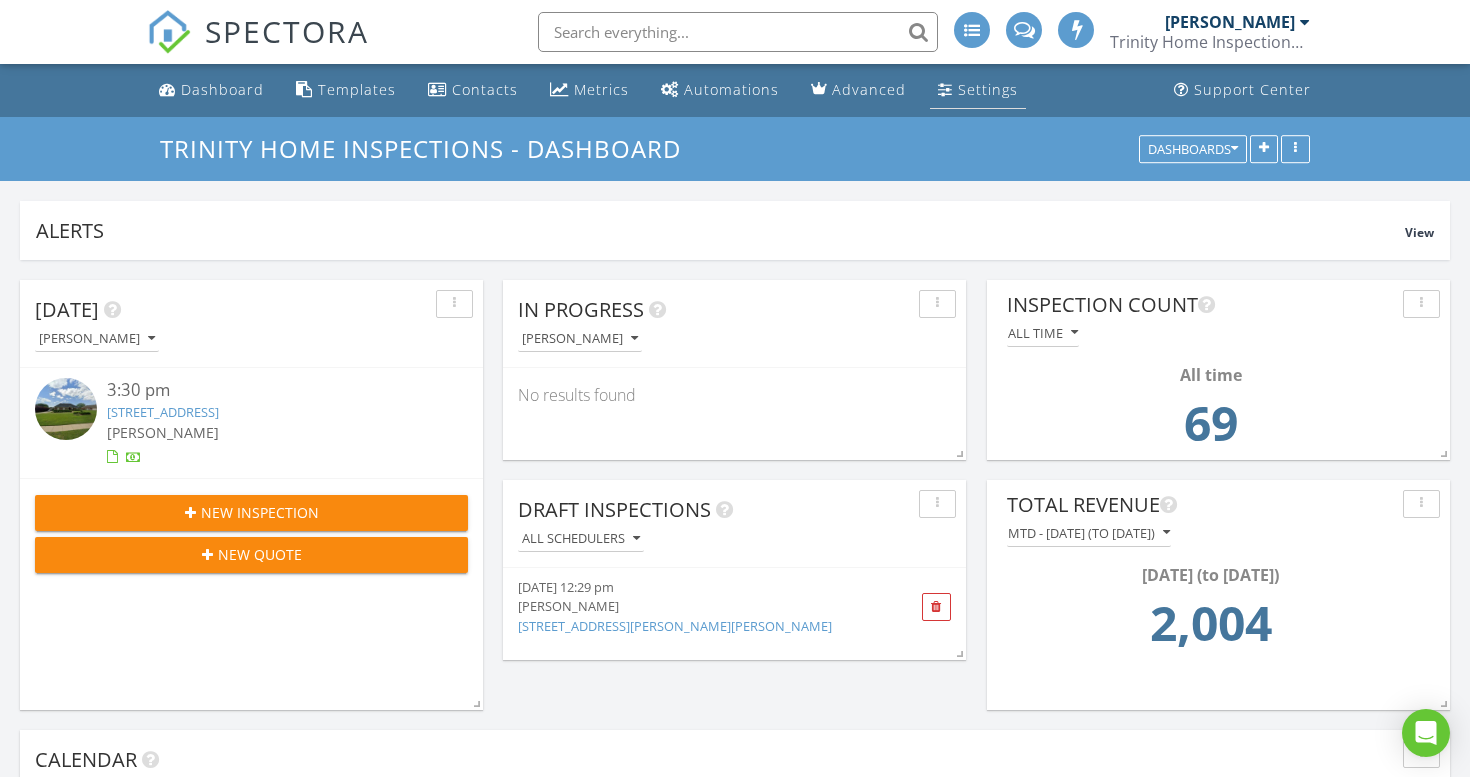 click on "Settings" at bounding box center [988, 89] 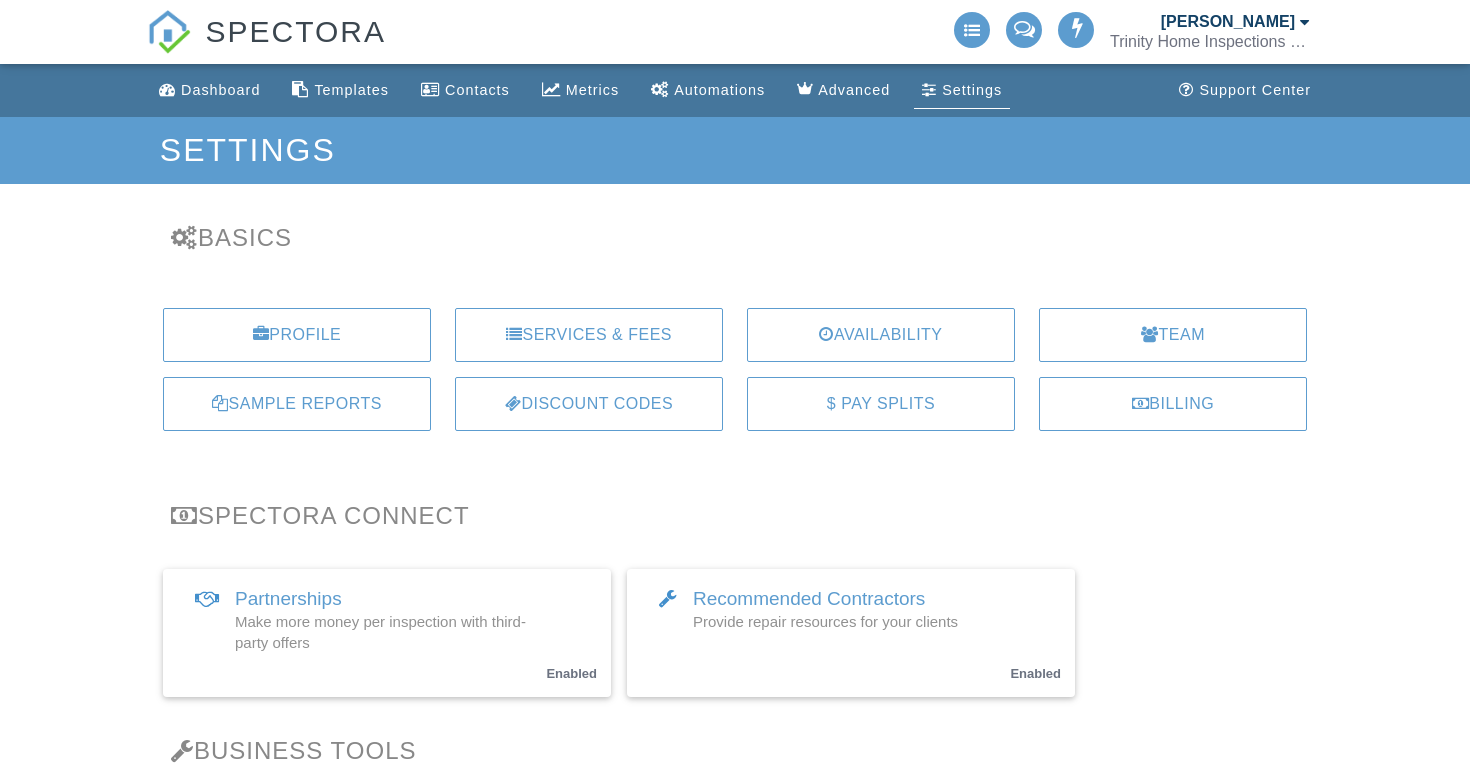 scroll, scrollTop: 0, scrollLeft: 0, axis: both 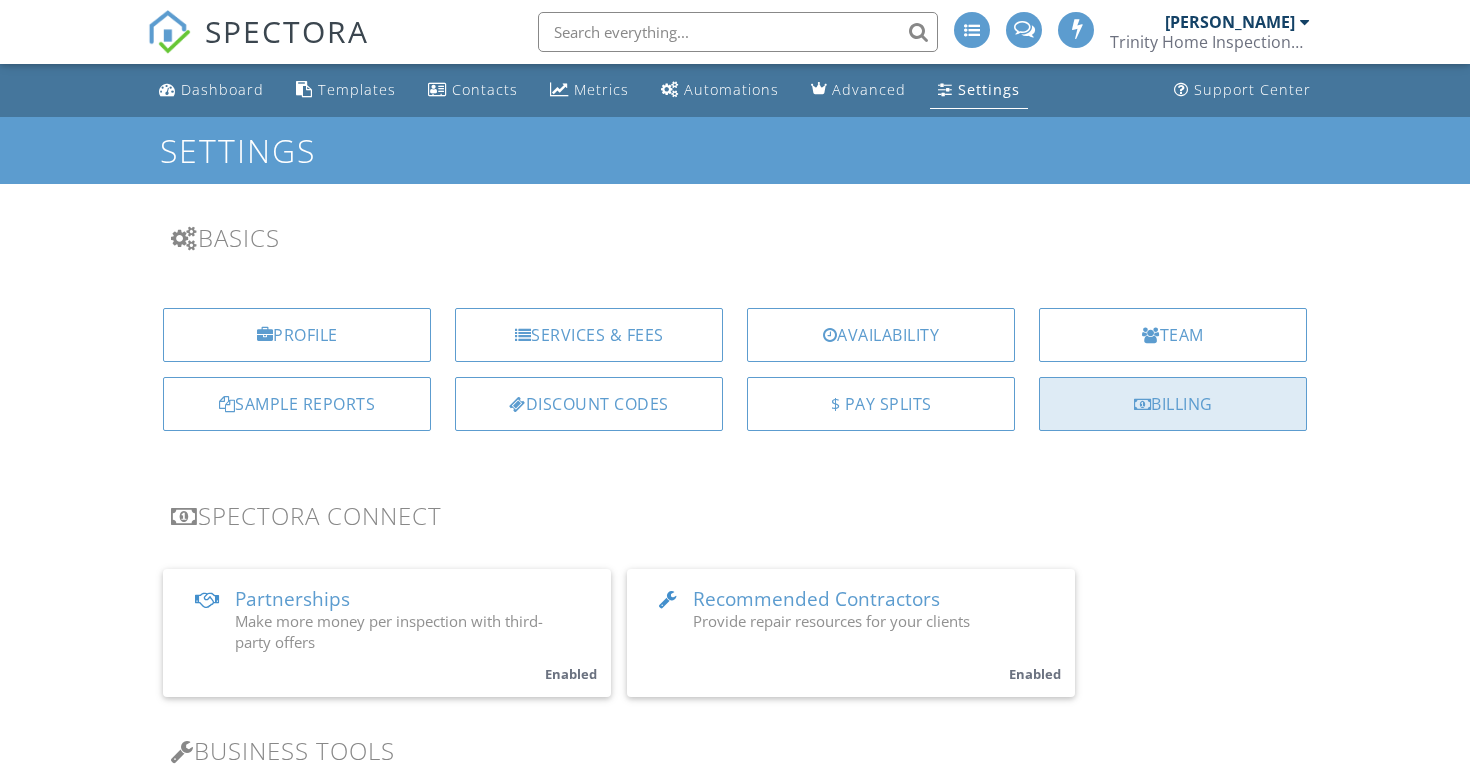 click on "Billing" at bounding box center [1173, 404] 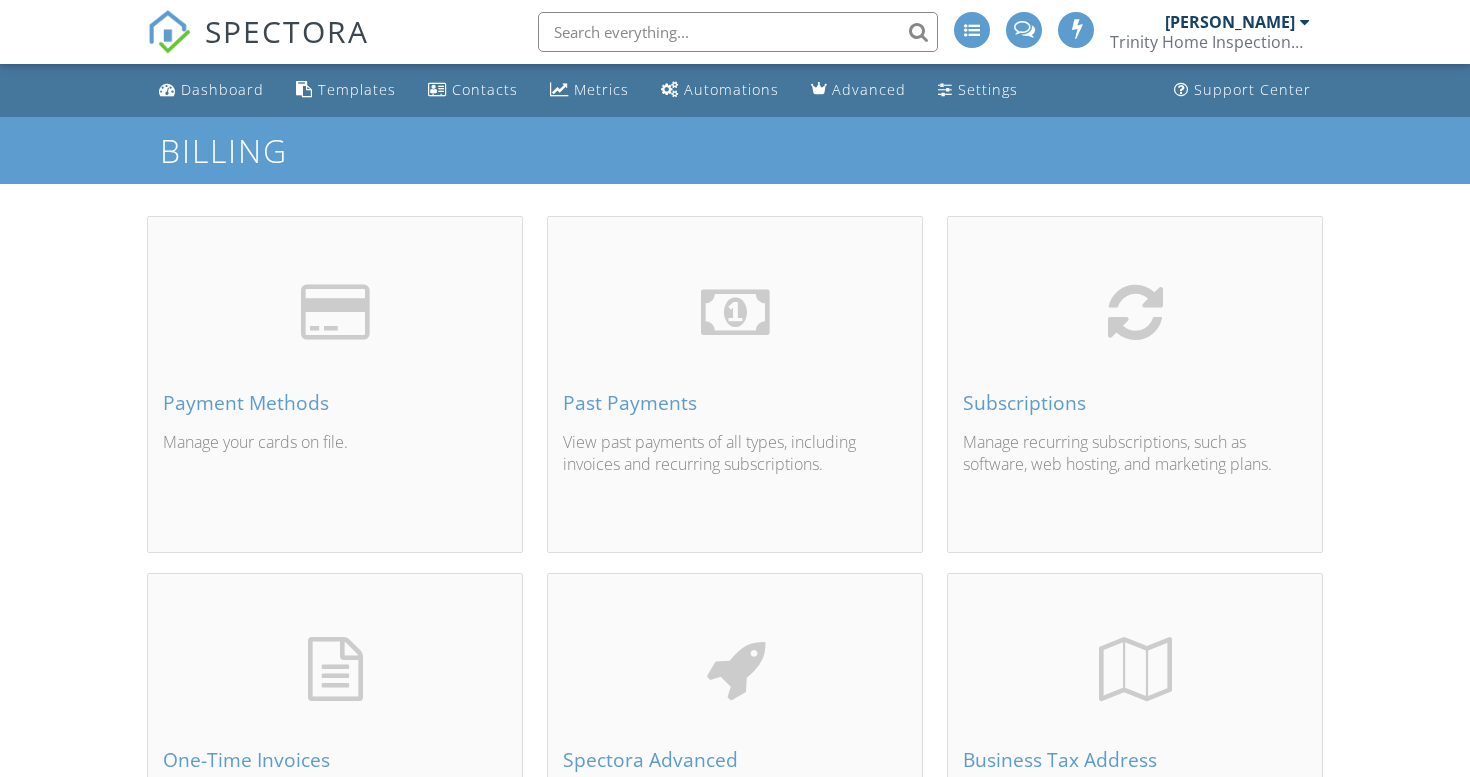 scroll, scrollTop: 0, scrollLeft: 0, axis: both 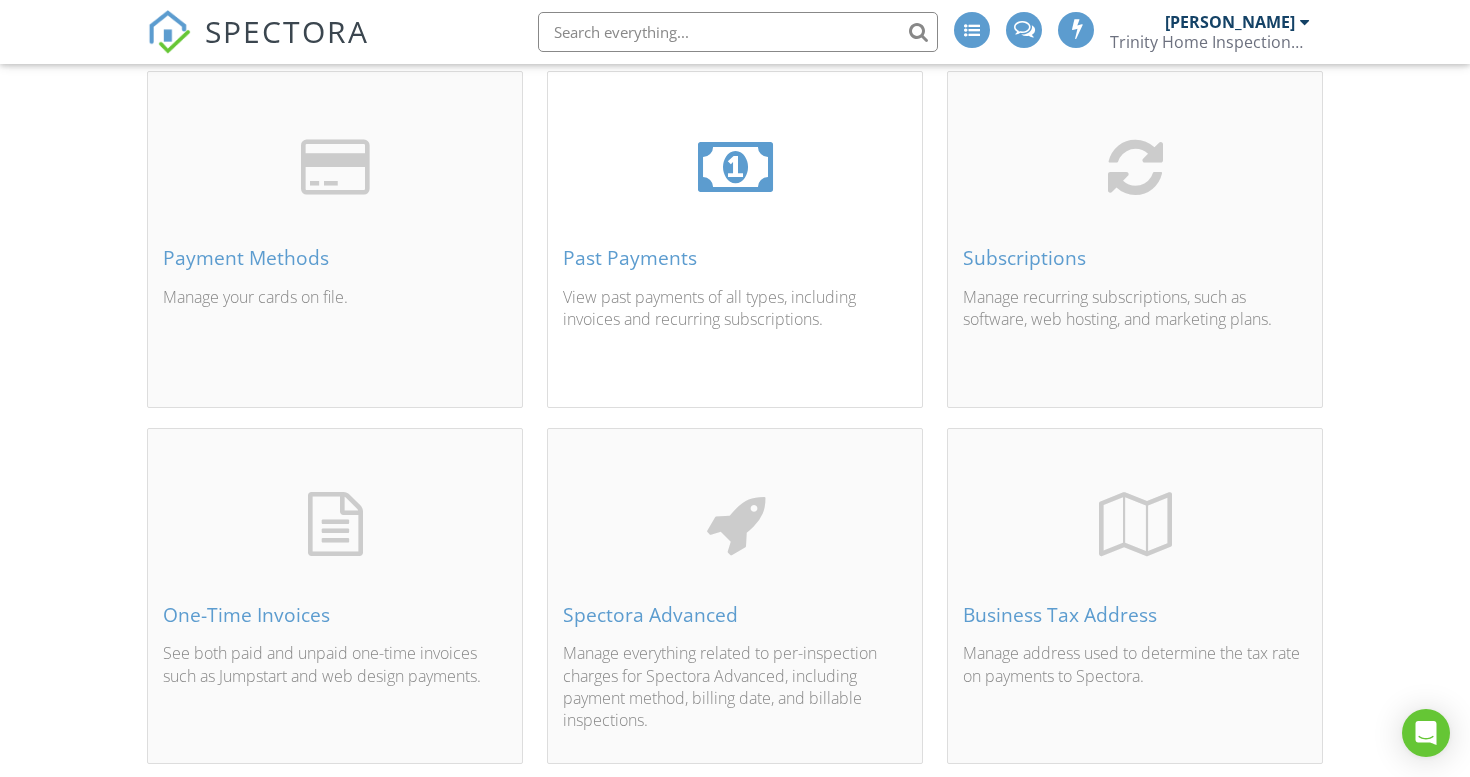 click on "Past Payments" at bounding box center [735, 258] 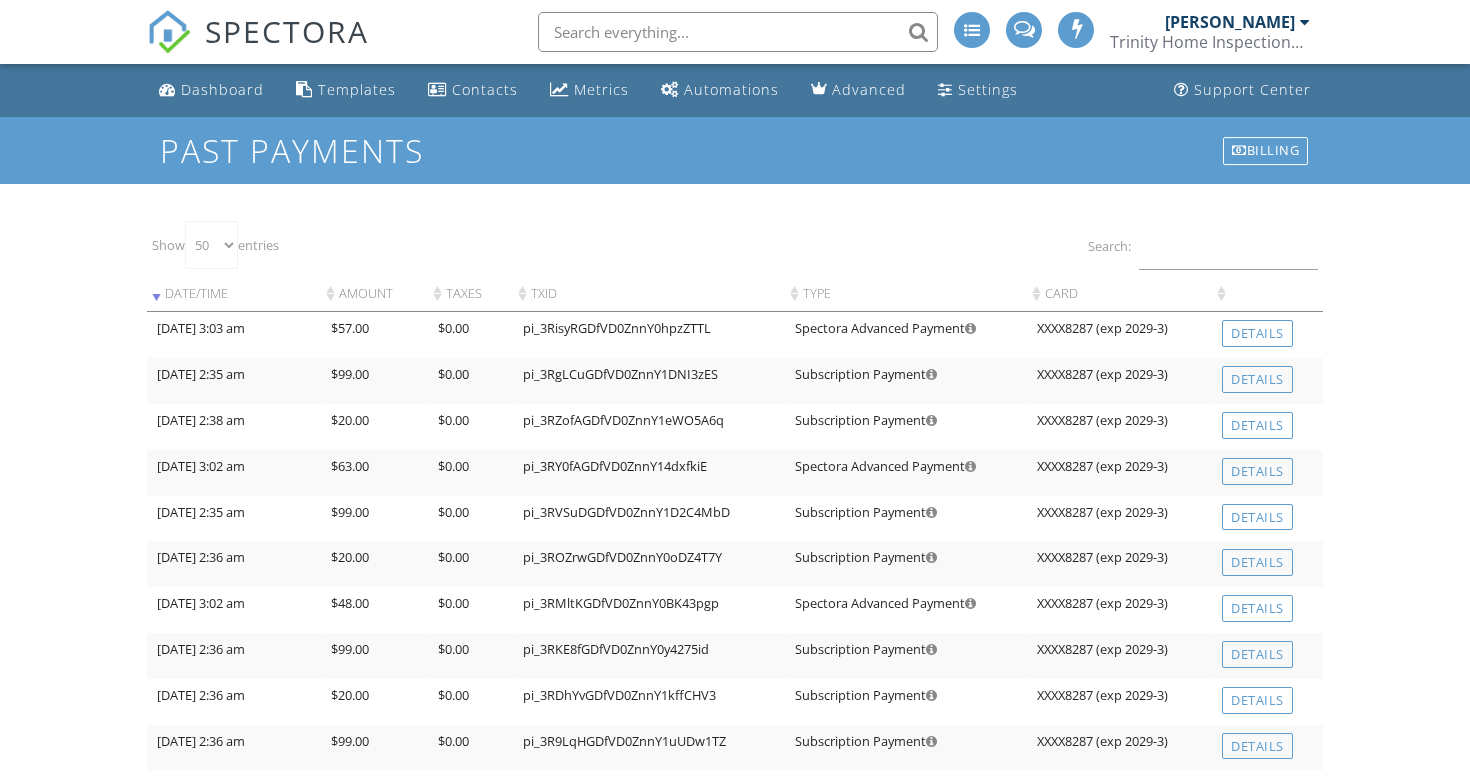 select on "50" 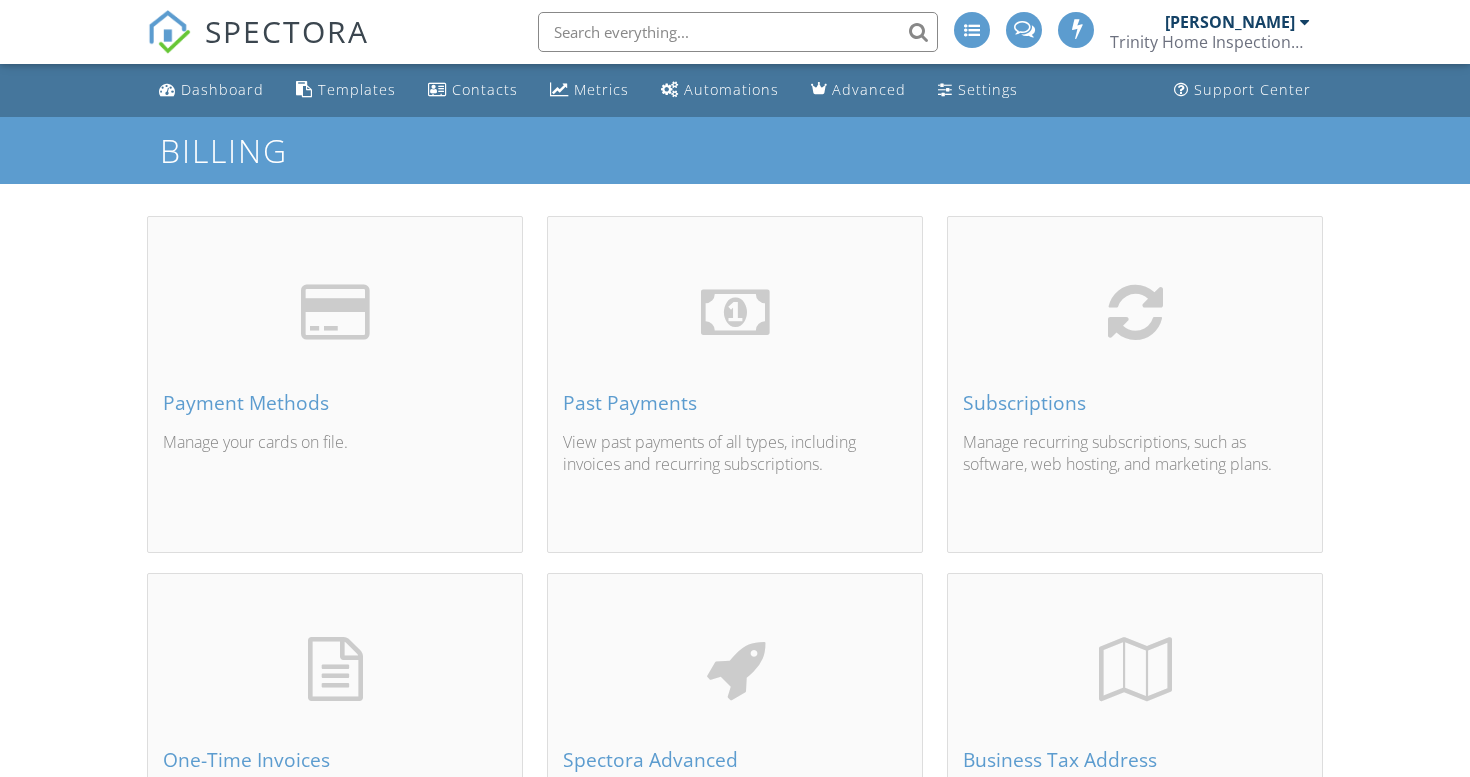 scroll, scrollTop: 145, scrollLeft: 0, axis: vertical 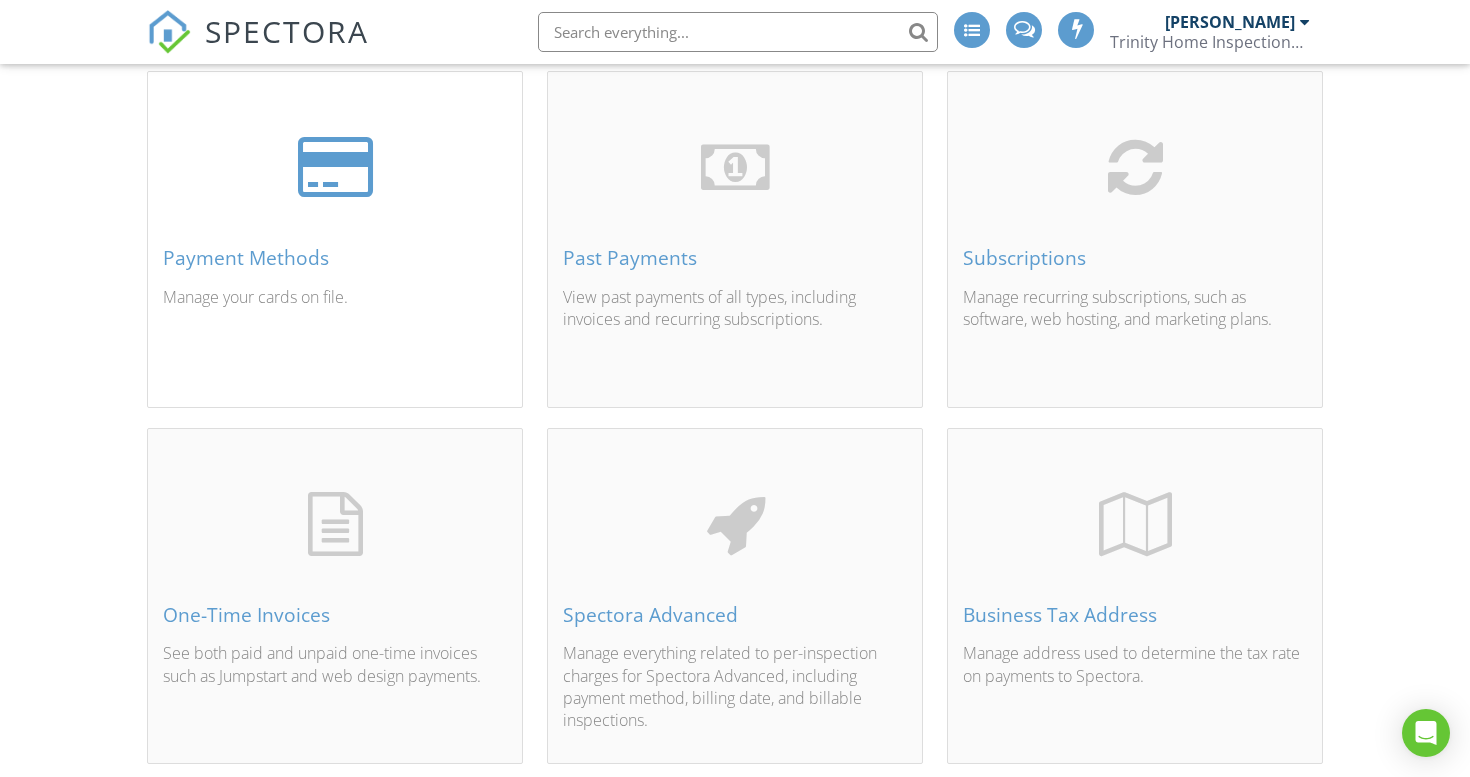 click on "Payment Methods" at bounding box center (335, 258) 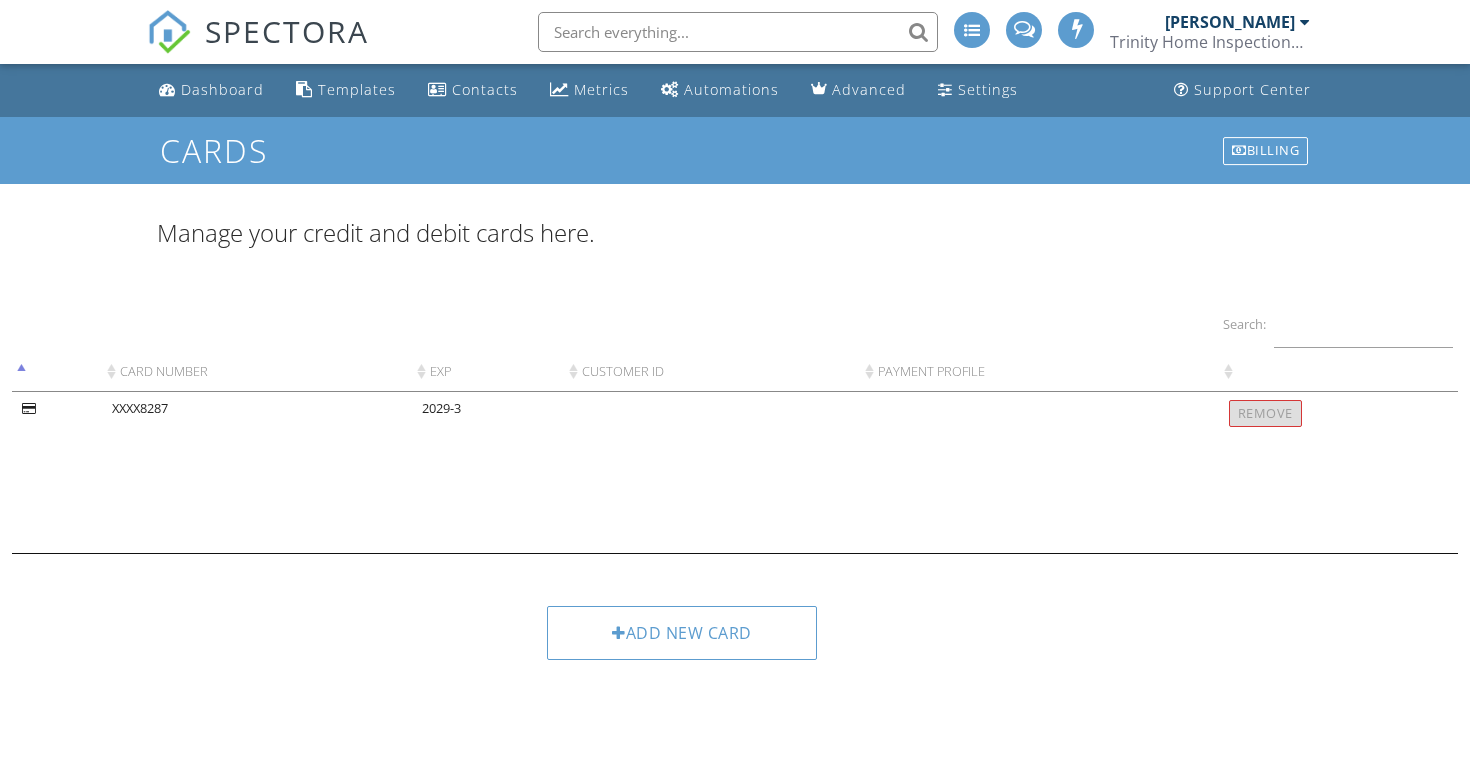 scroll, scrollTop: 0, scrollLeft: 0, axis: both 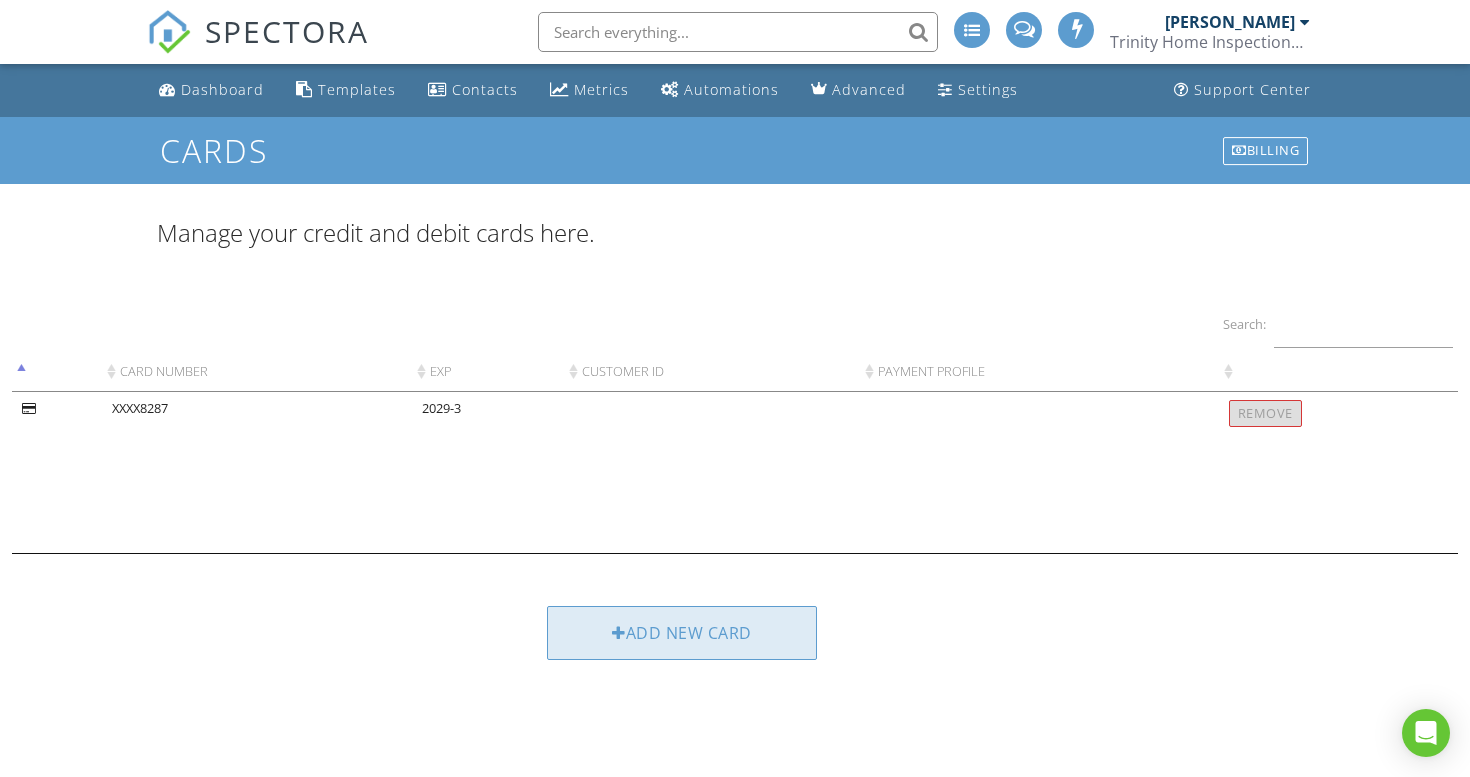 click on "Add new card" at bounding box center [682, 633] 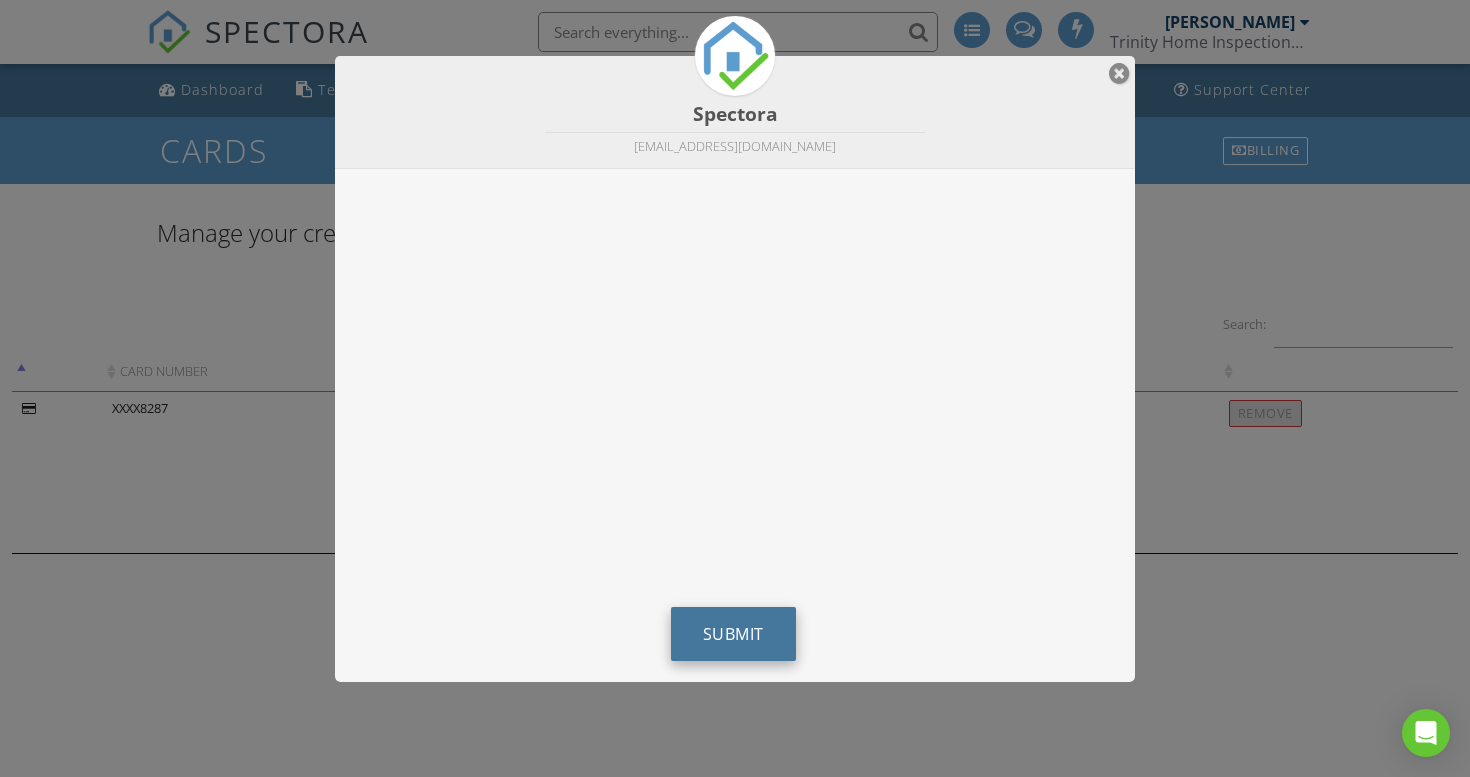 click on "Submit" at bounding box center [733, 634] 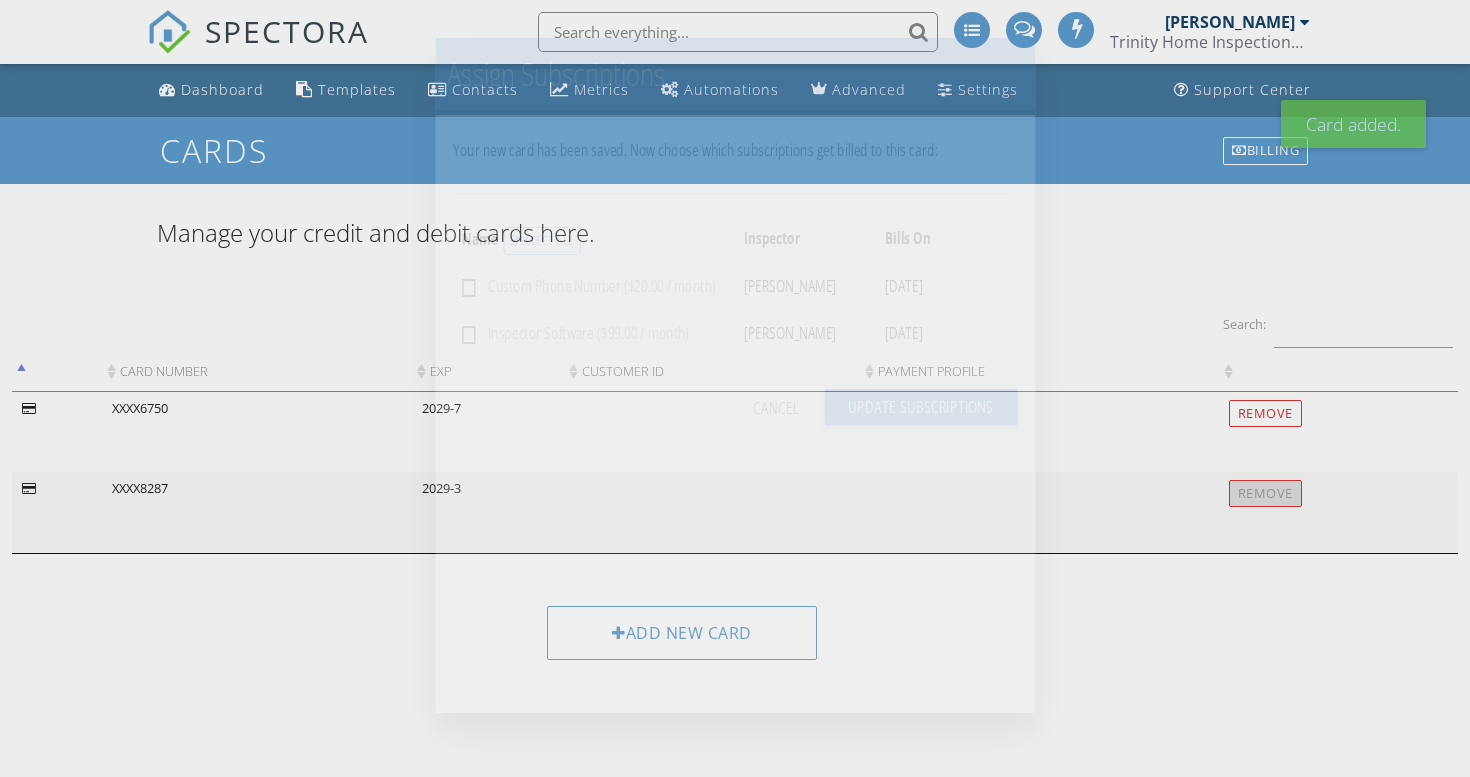 scroll, scrollTop: 0, scrollLeft: 0, axis: both 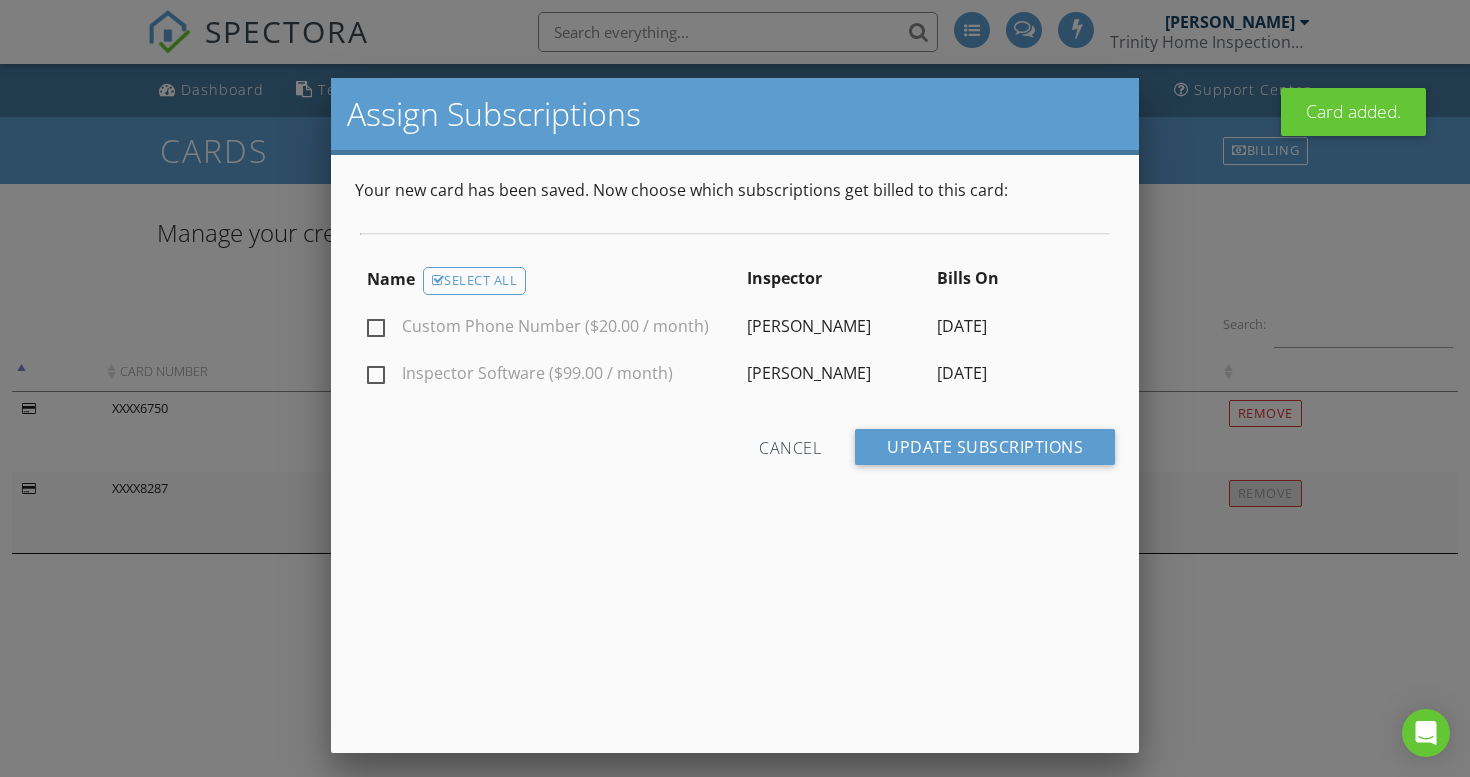 click on "Custom Phone Number ($20.00 / month)" at bounding box center [538, 329] 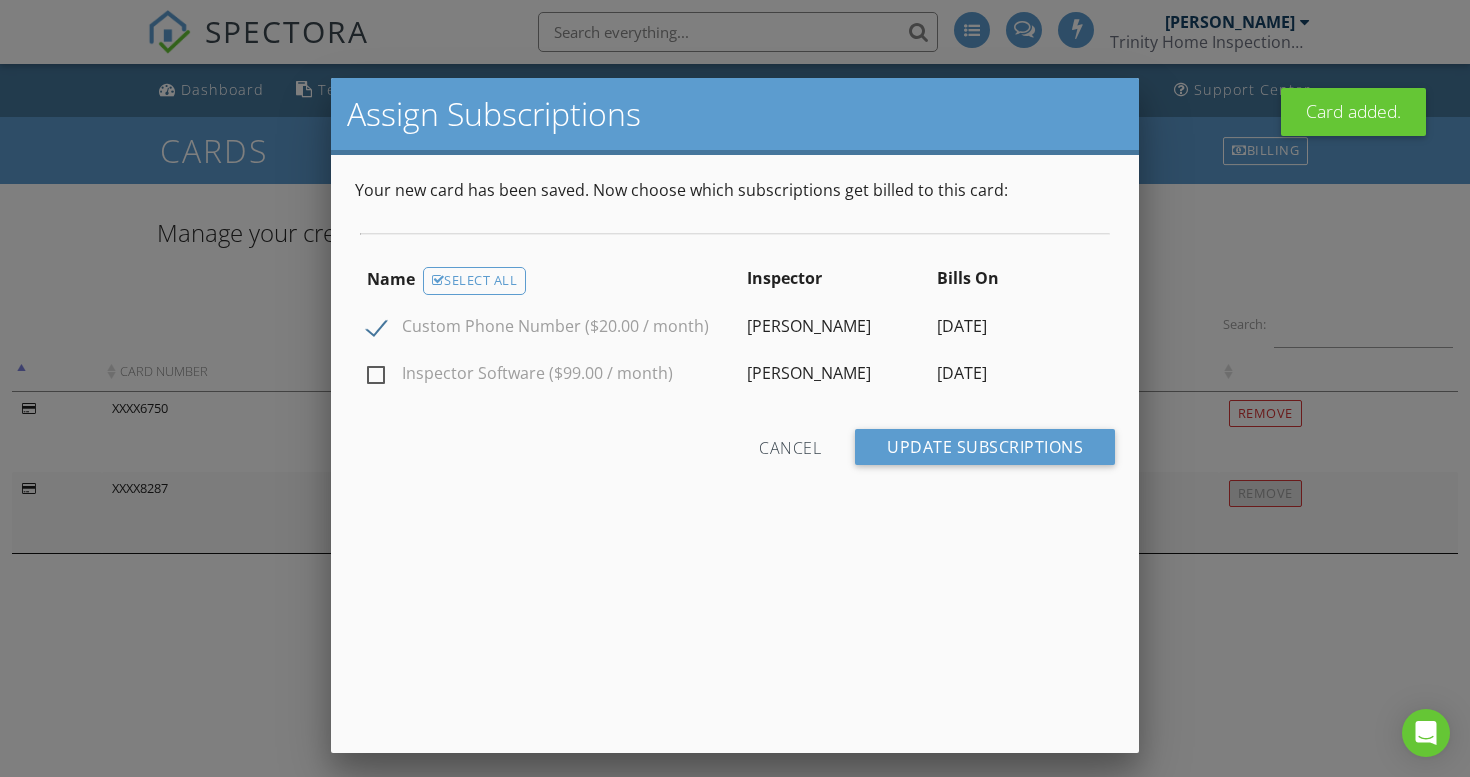 click on "Inspector Software ($99.00 / month)" at bounding box center [520, 376] 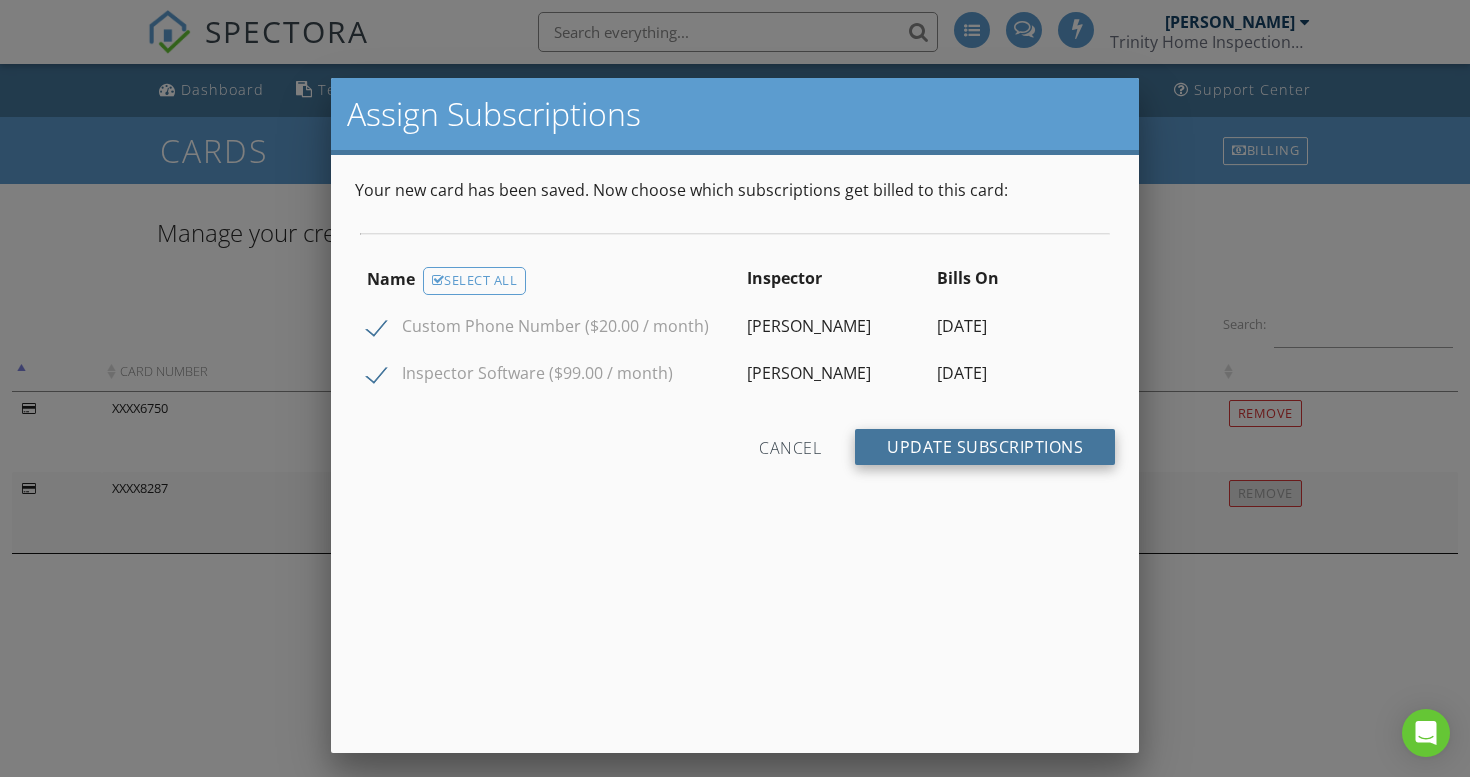 click on "Update Subscriptions" at bounding box center (985, 447) 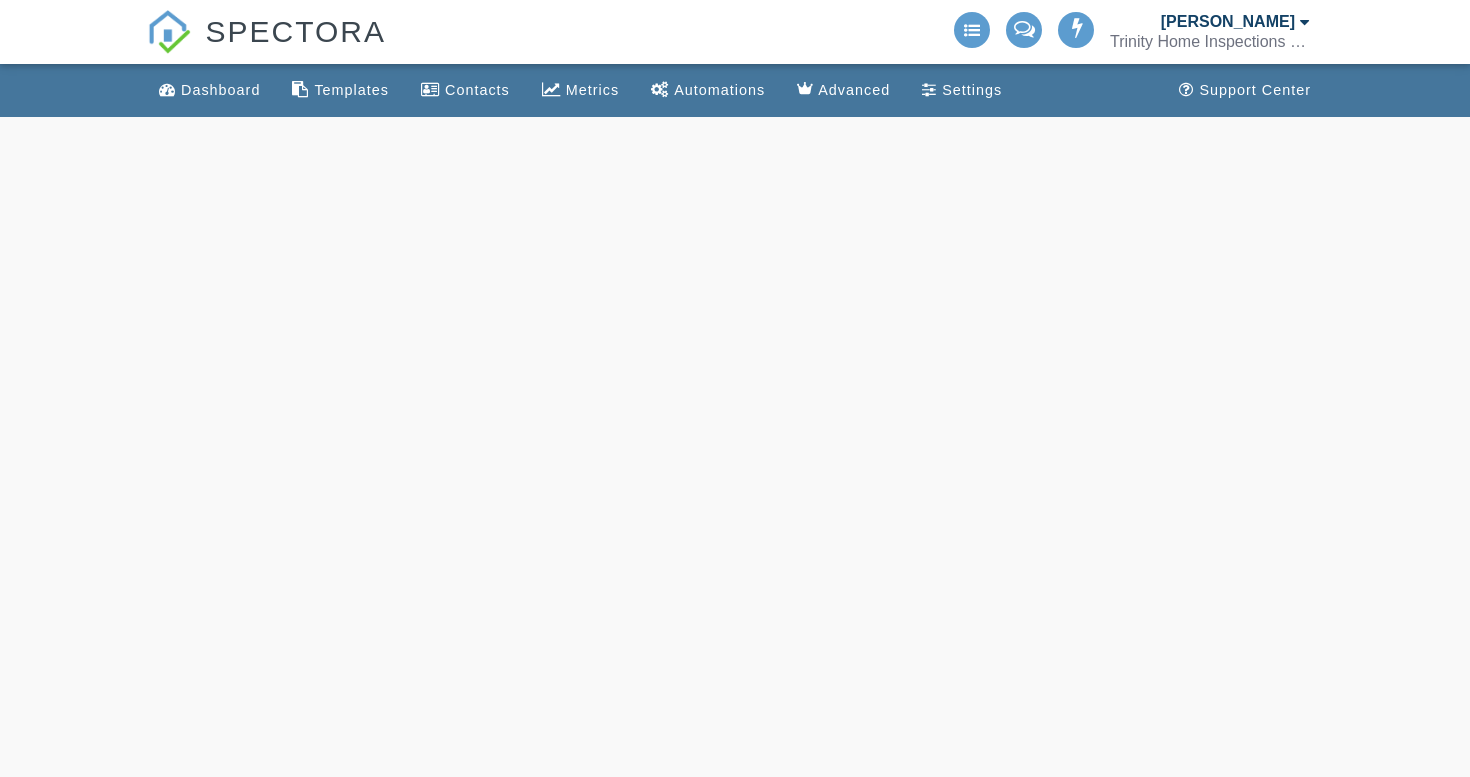 scroll, scrollTop: 0, scrollLeft: 0, axis: both 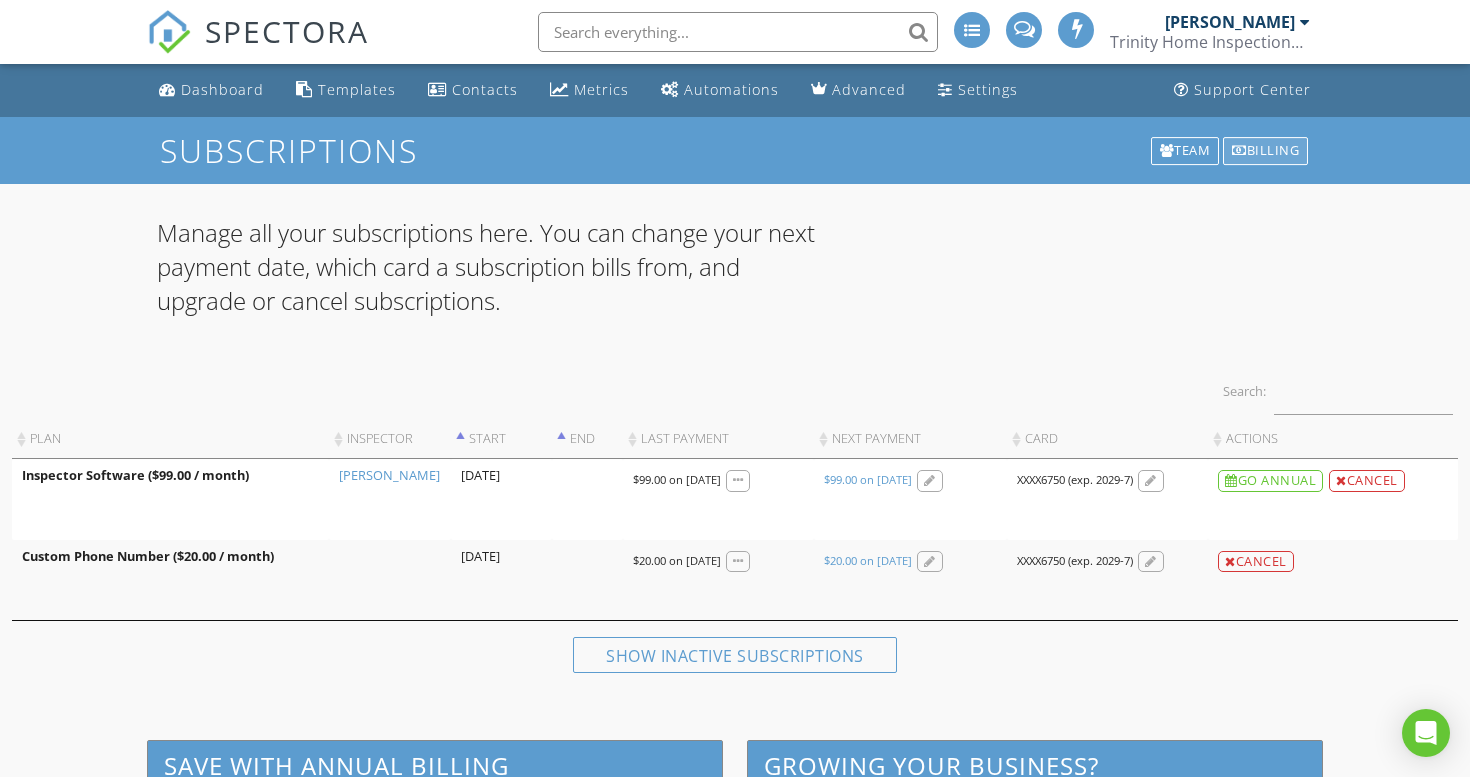 click on "Billing" at bounding box center [1265, 151] 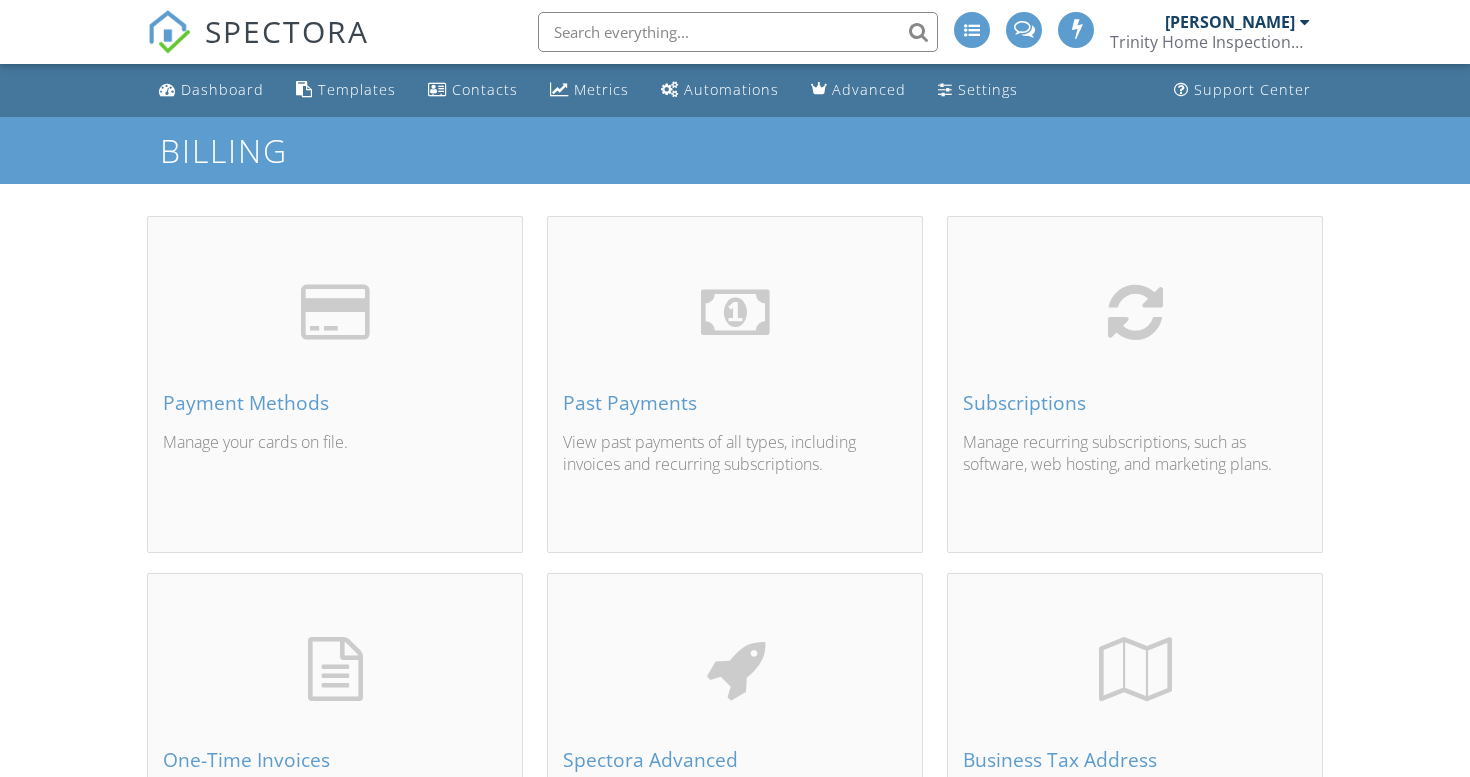 scroll, scrollTop: 0, scrollLeft: 0, axis: both 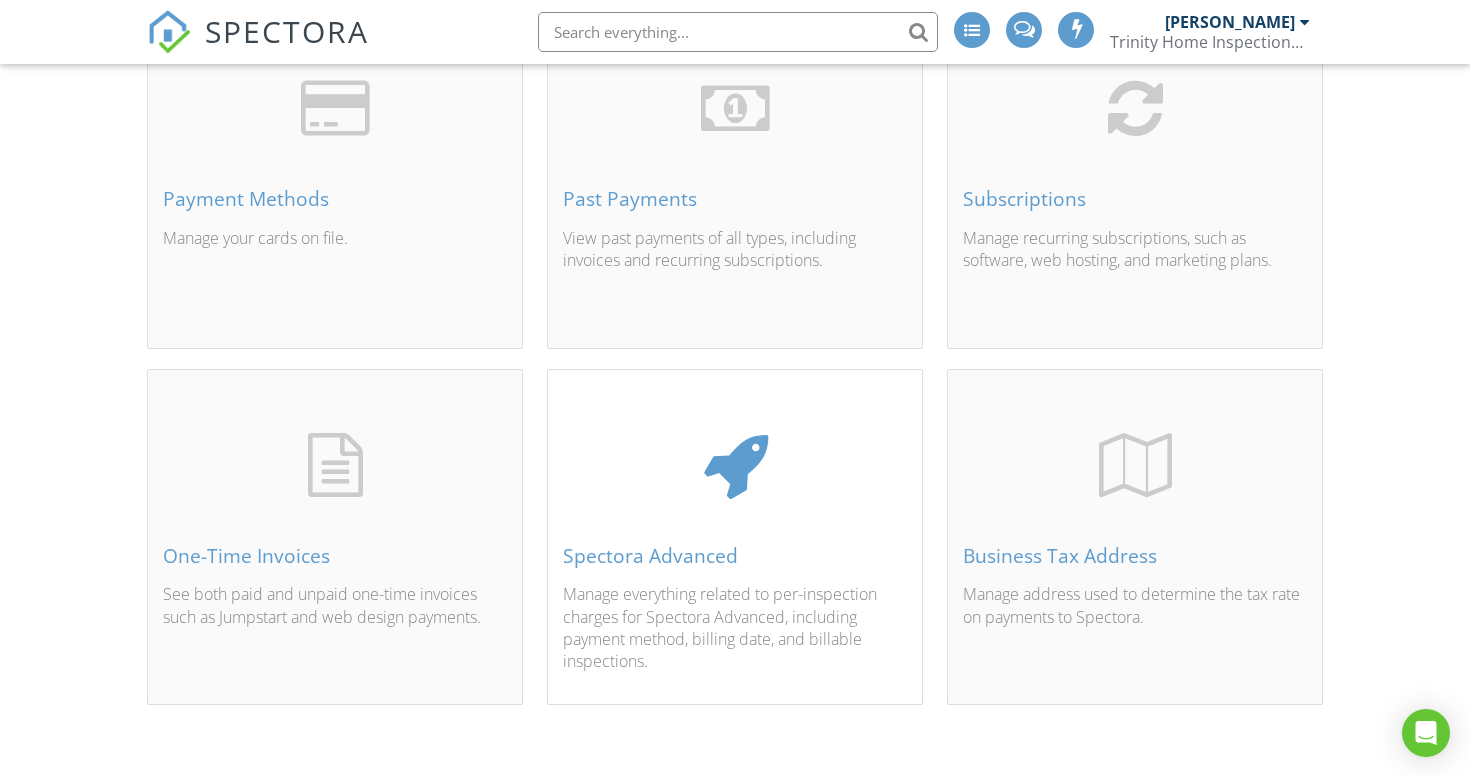 click on "Spectora Advanced" at bounding box center [735, 556] 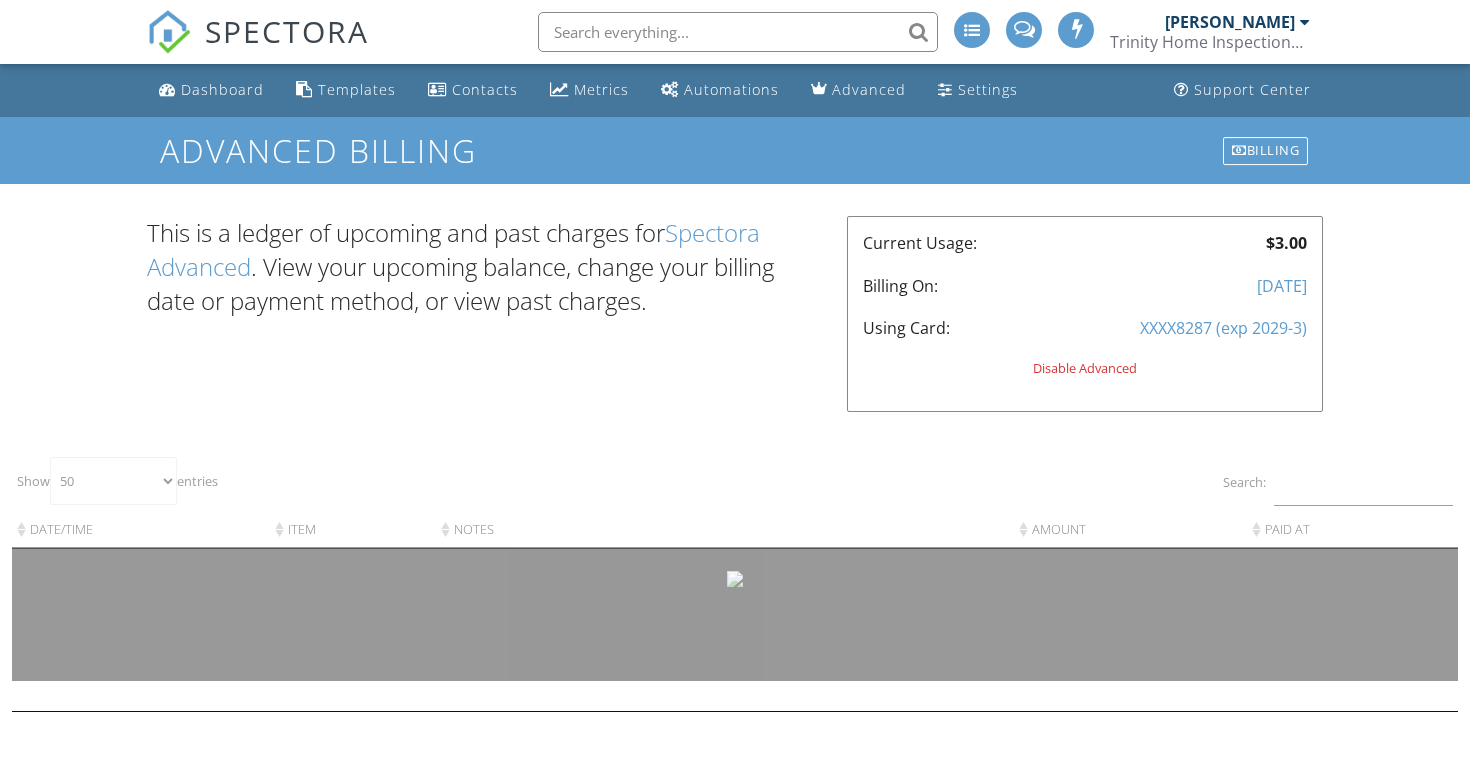 select on "50" 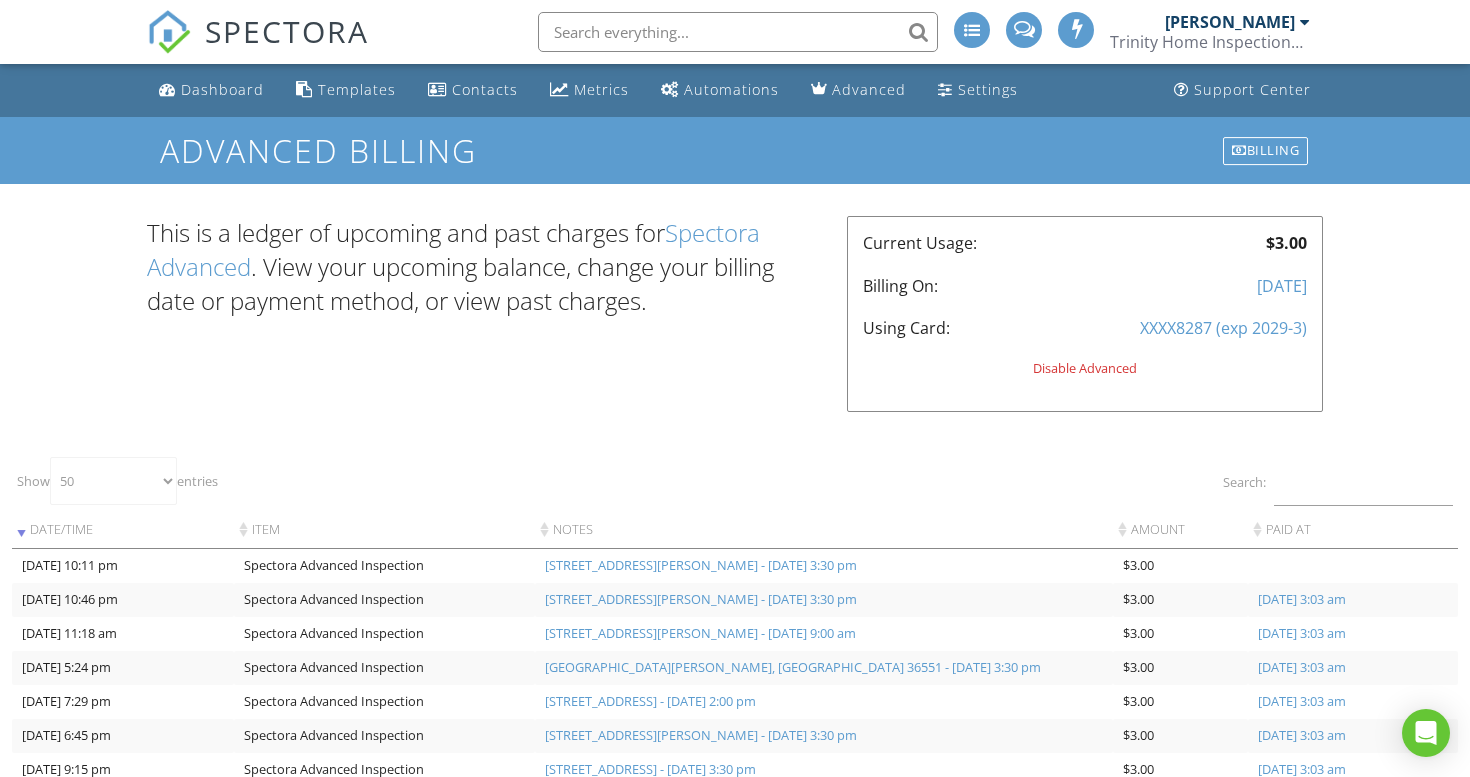 click on "XXXX8287 (exp 2029-3)" at bounding box center [1182, 328] 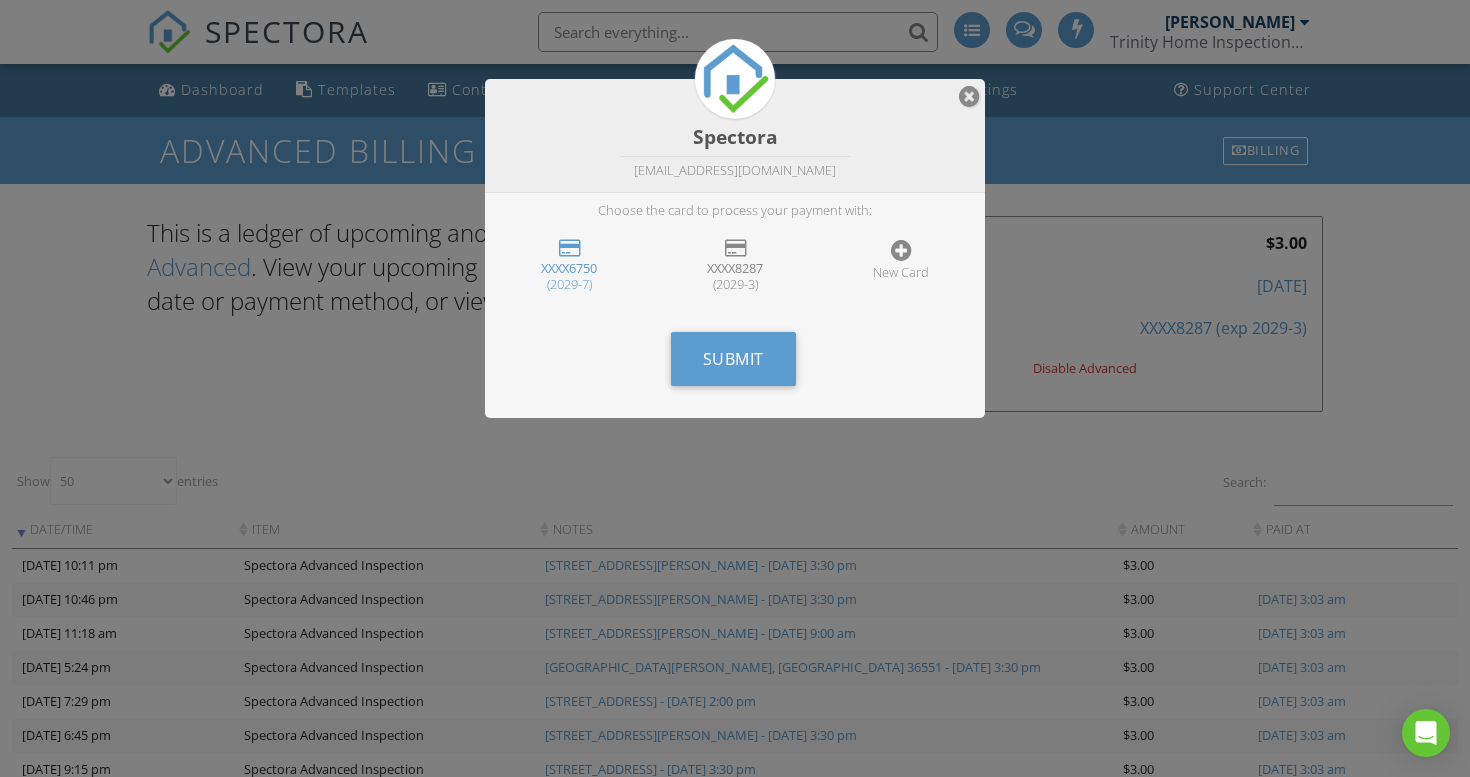 click at bounding box center (901, 250) 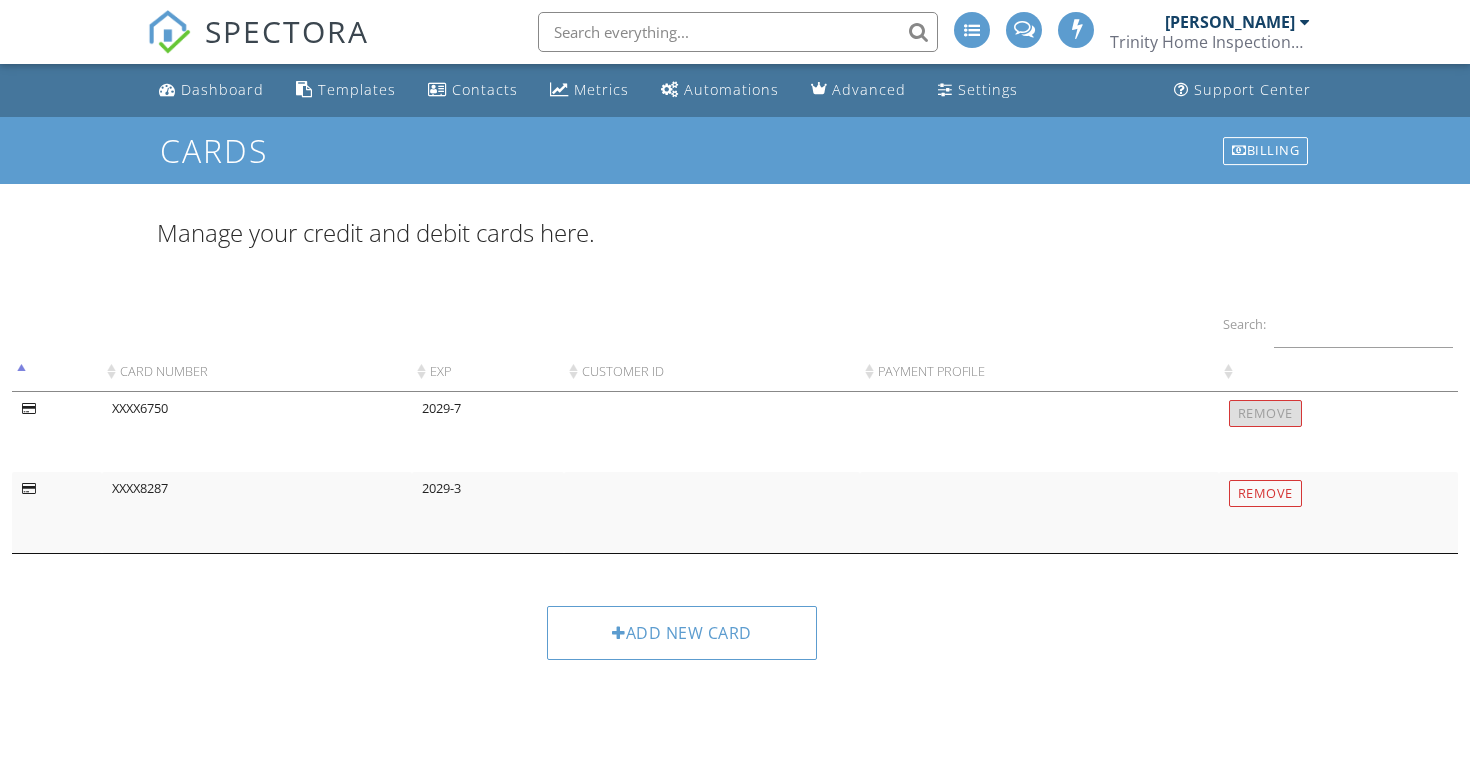 scroll, scrollTop: 0, scrollLeft: 0, axis: both 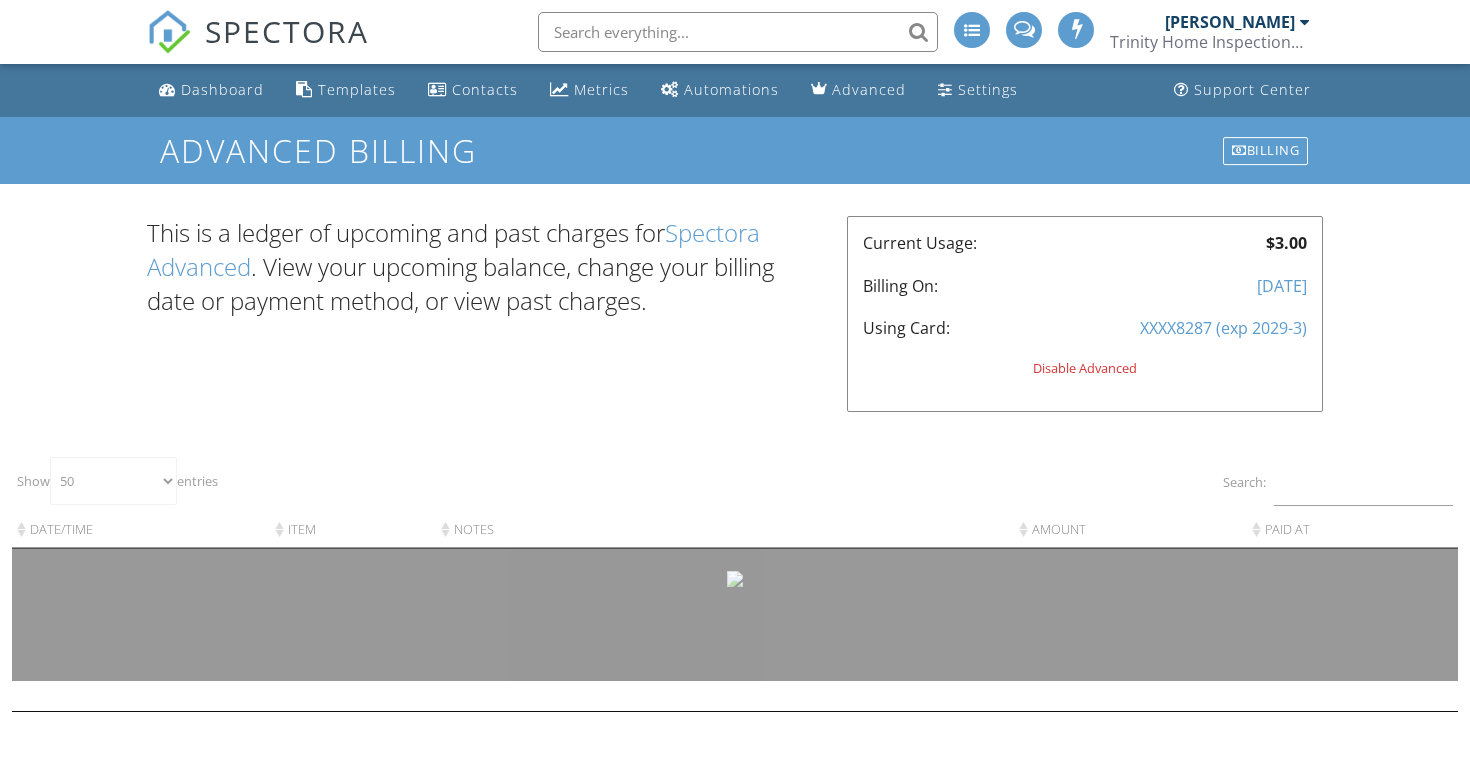 select on "50" 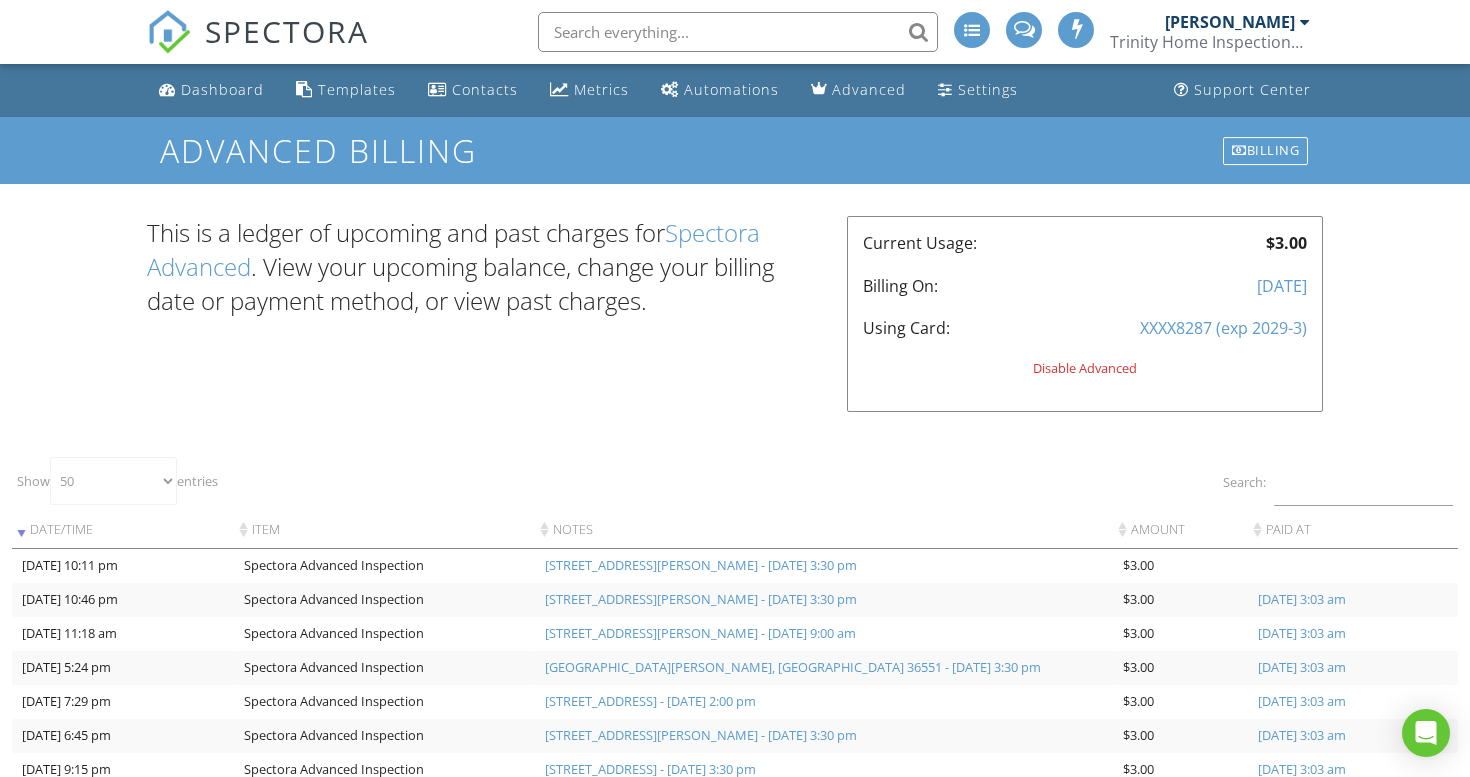 click on "Spectora Advanced" at bounding box center (453, 249) 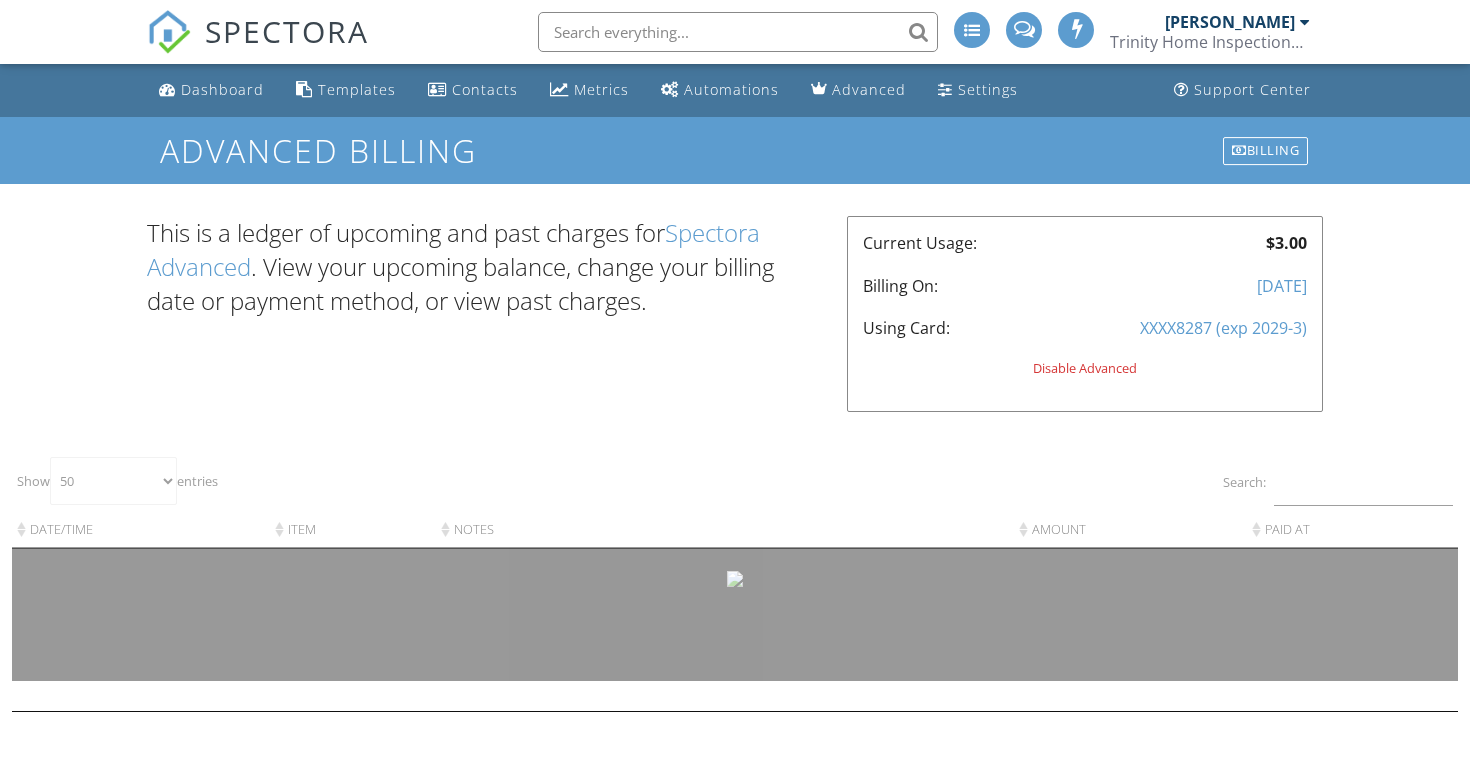 select on "50" 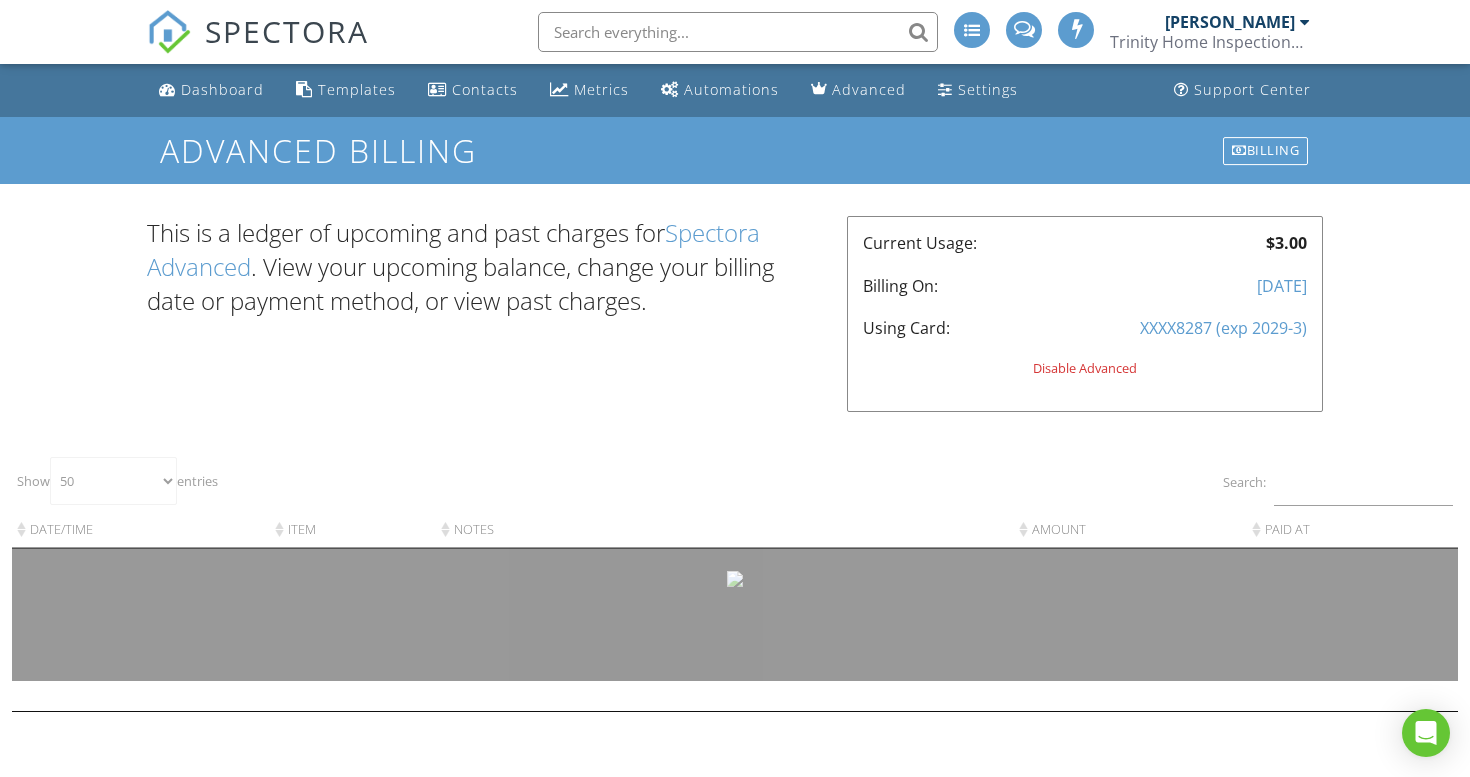 click on "XXXX8287 (exp 2029-3)" at bounding box center (1182, 328) 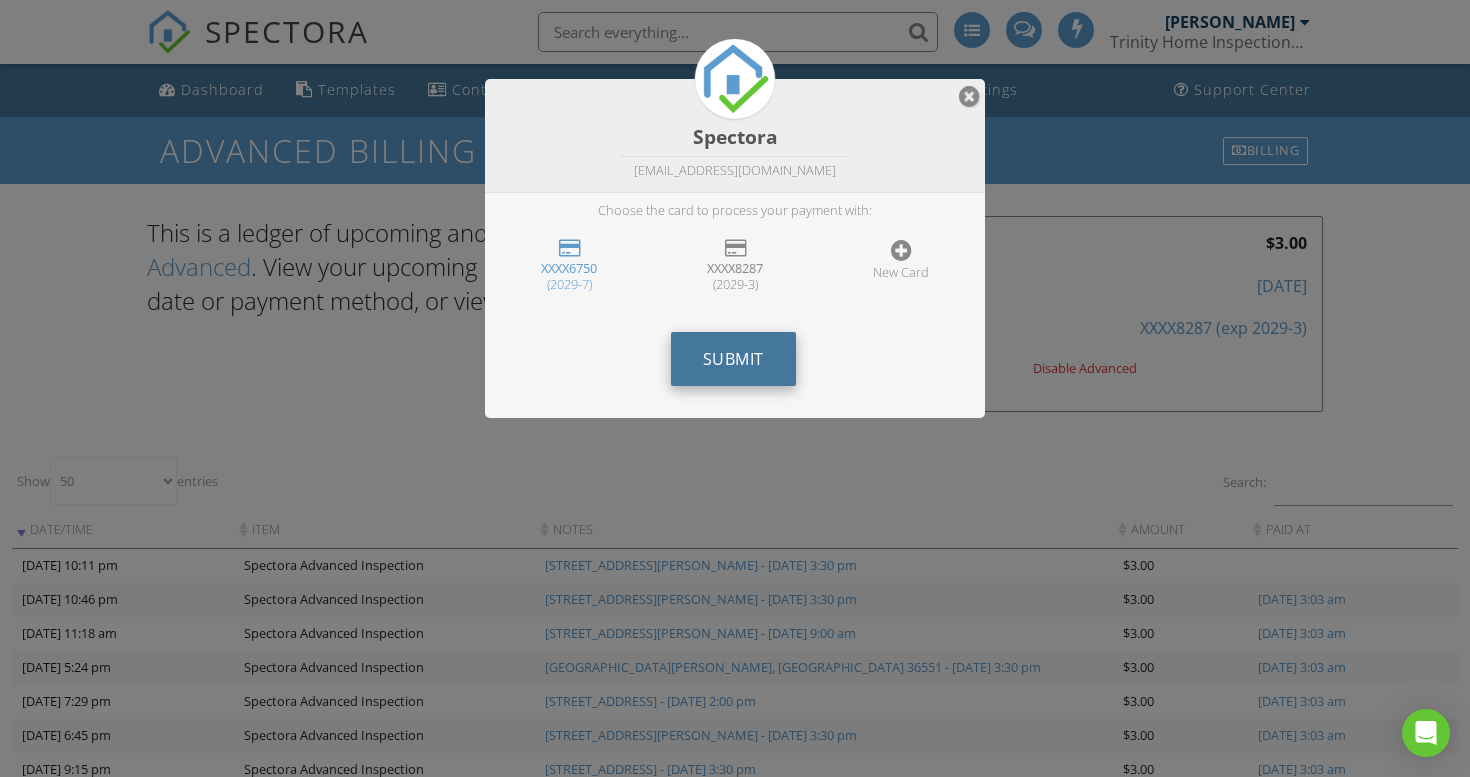 click on "Submit" at bounding box center (733, 359) 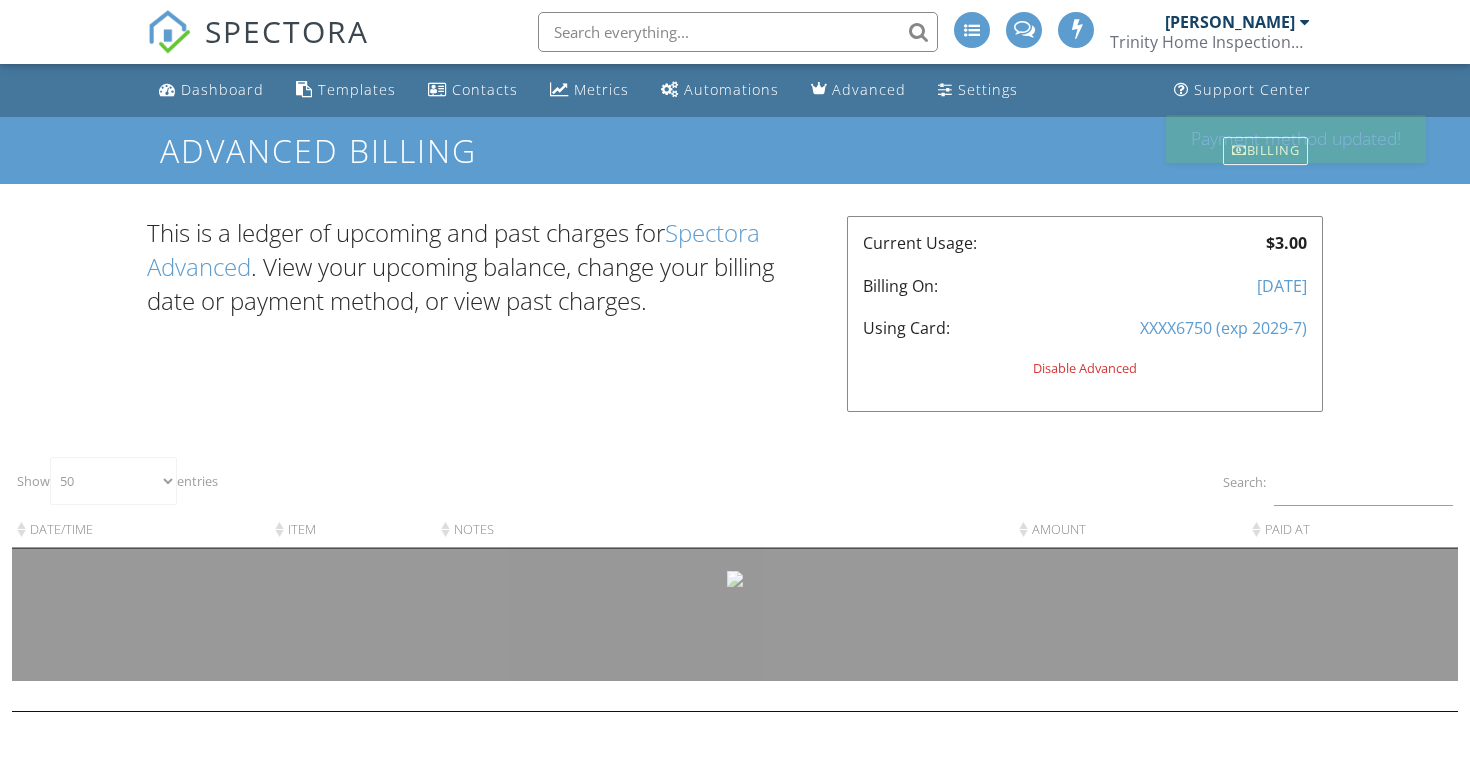 select on "50" 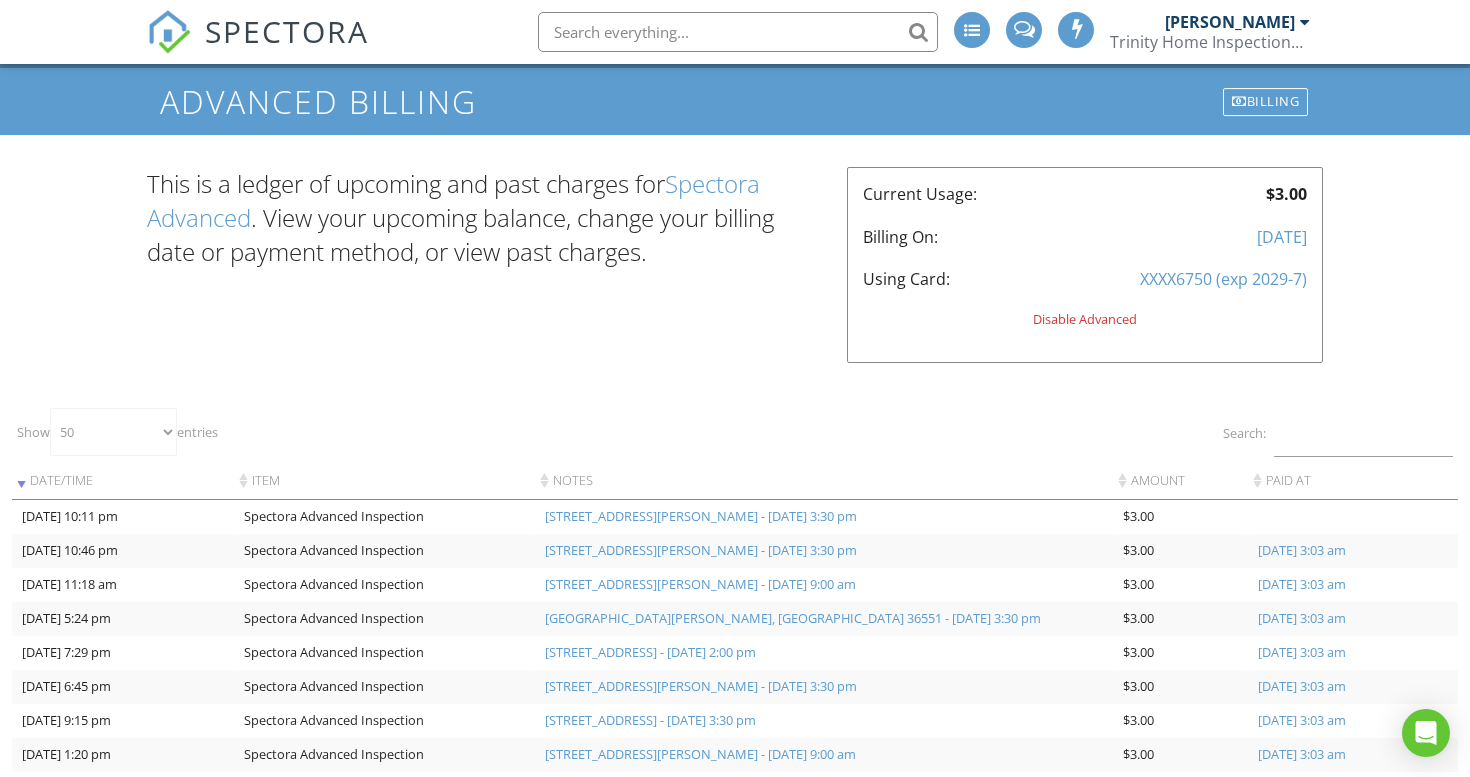 scroll, scrollTop: 0, scrollLeft: 0, axis: both 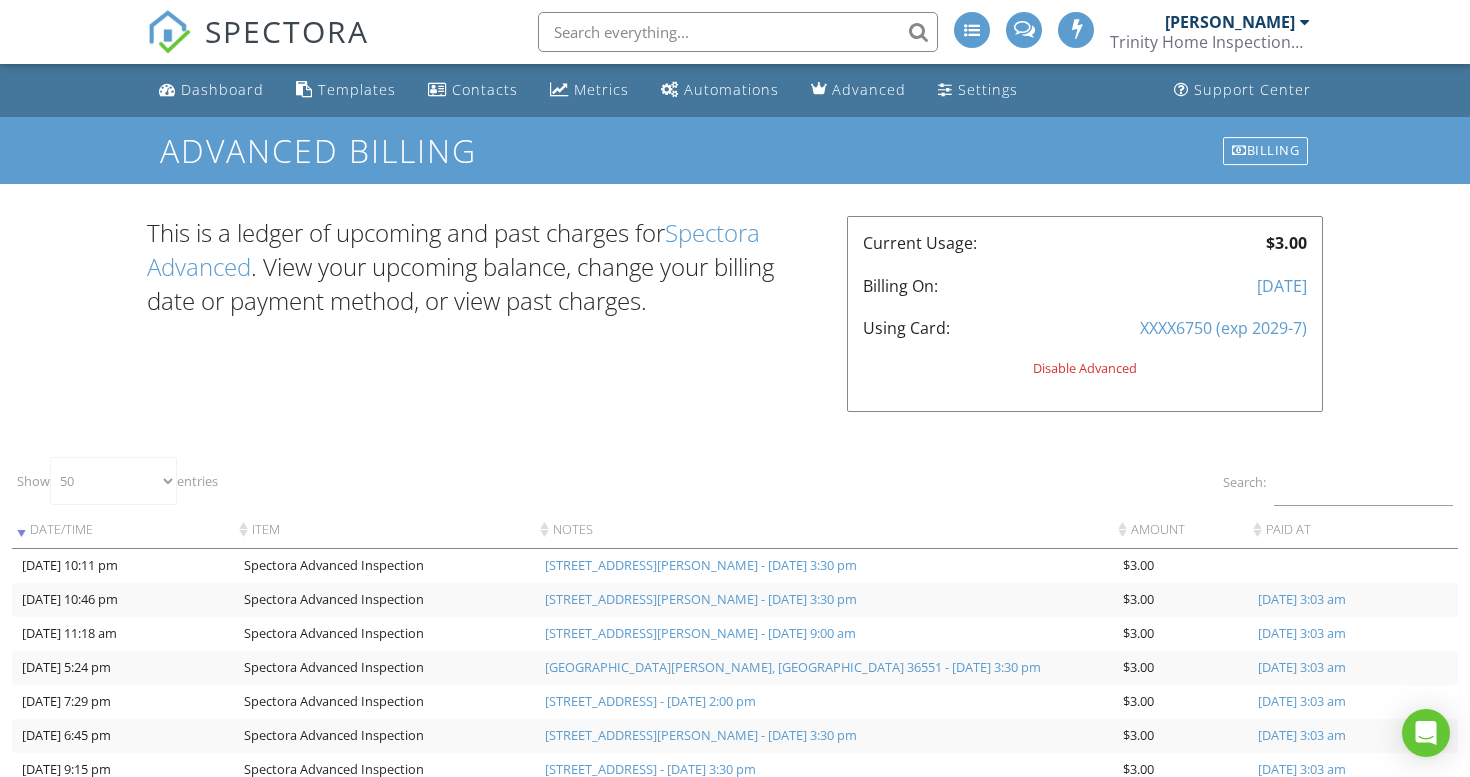 click on "SPECTORA" at bounding box center (287, 31) 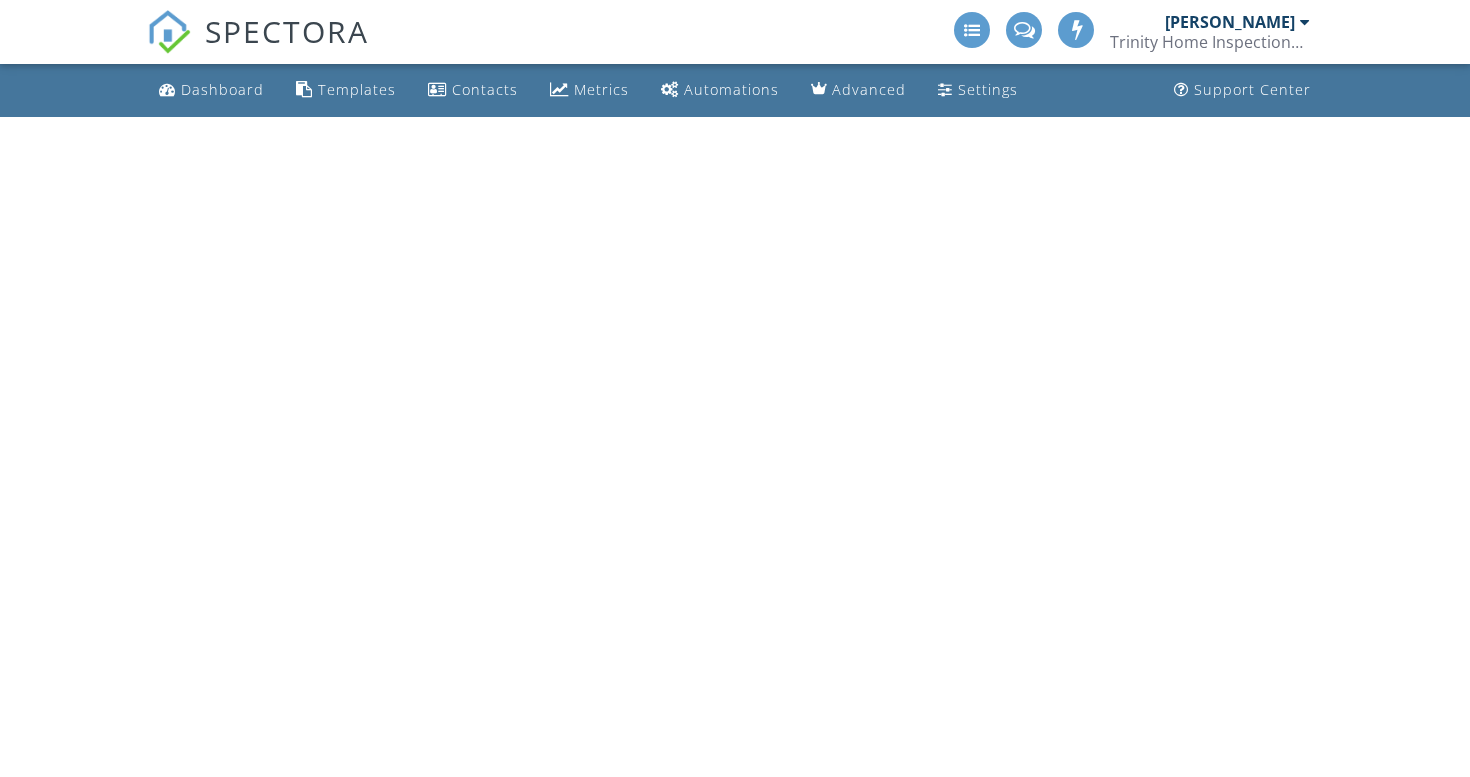 scroll, scrollTop: 0, scrollLeft: 0, axis: both 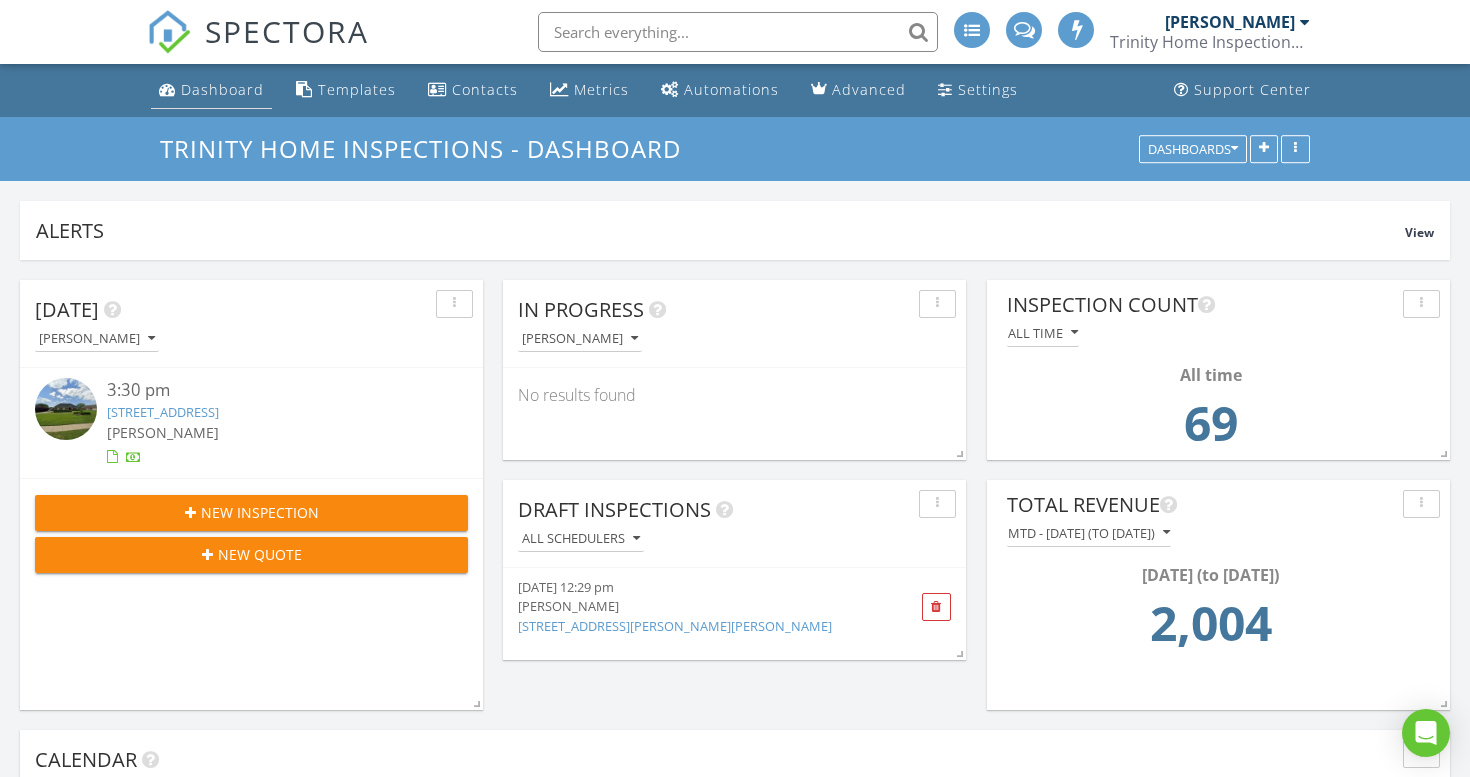 click on "Dashboard" at bounding box center [222, 89] 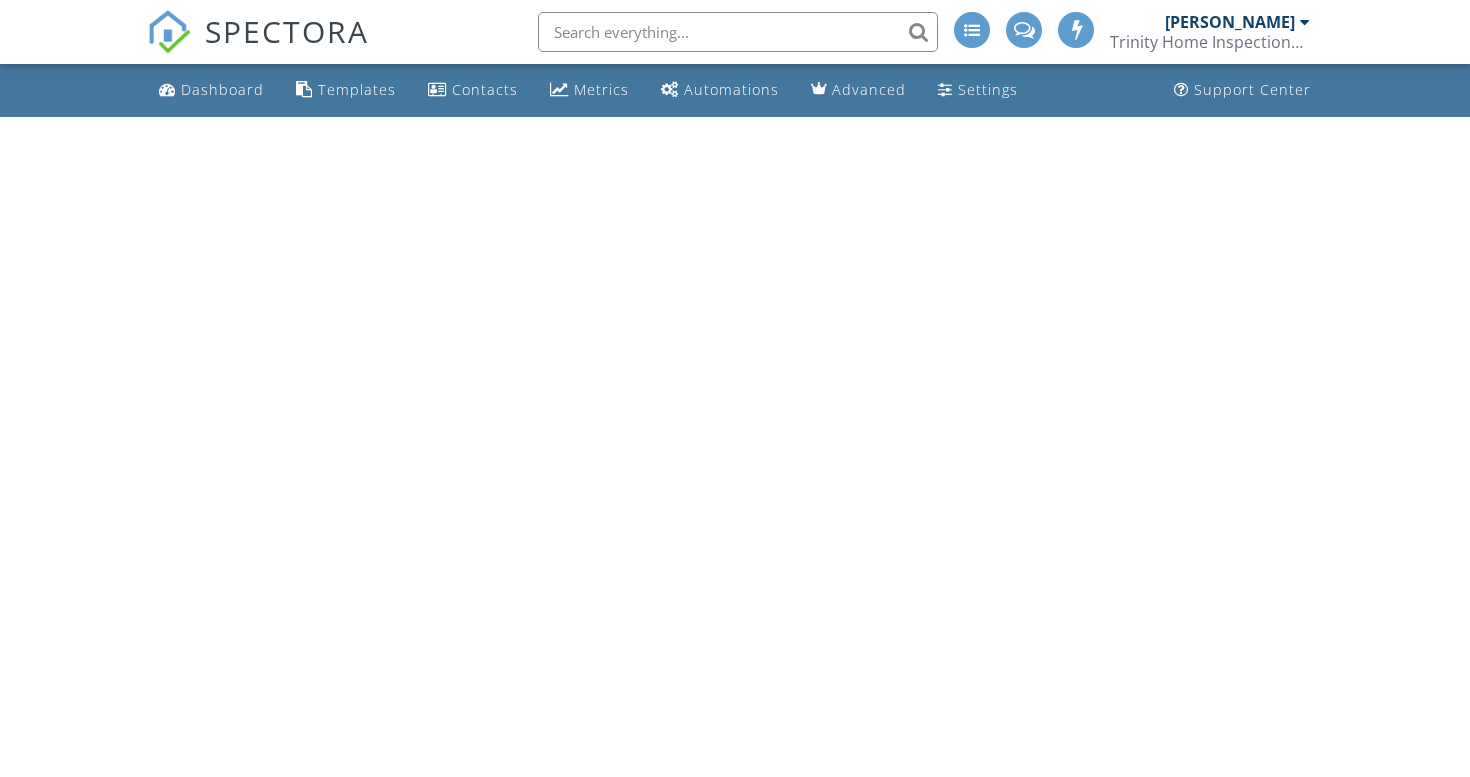 scroll, scrollTop: 0, scrollLeft: 0, axis: both 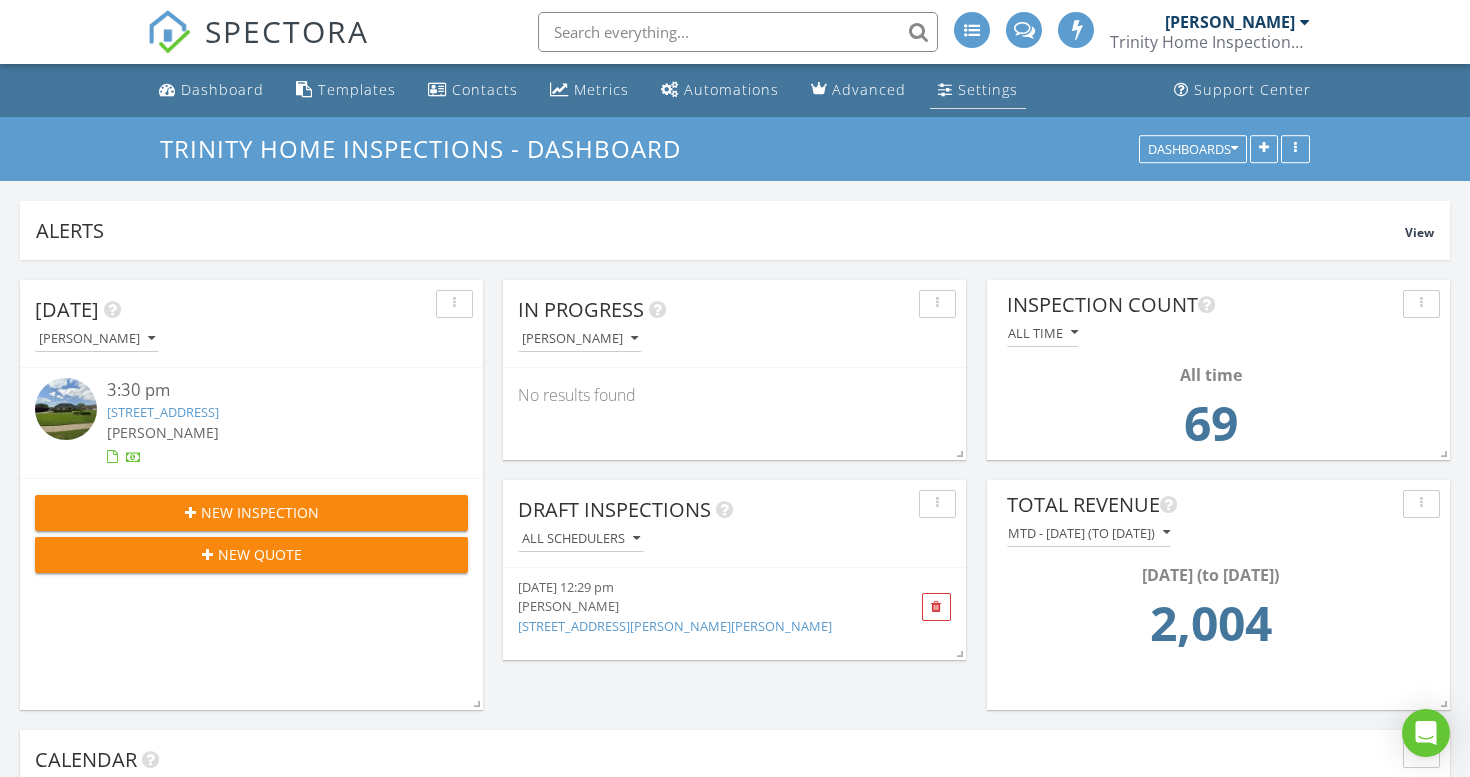 click on "Settings" at bounding box center (988, 89) 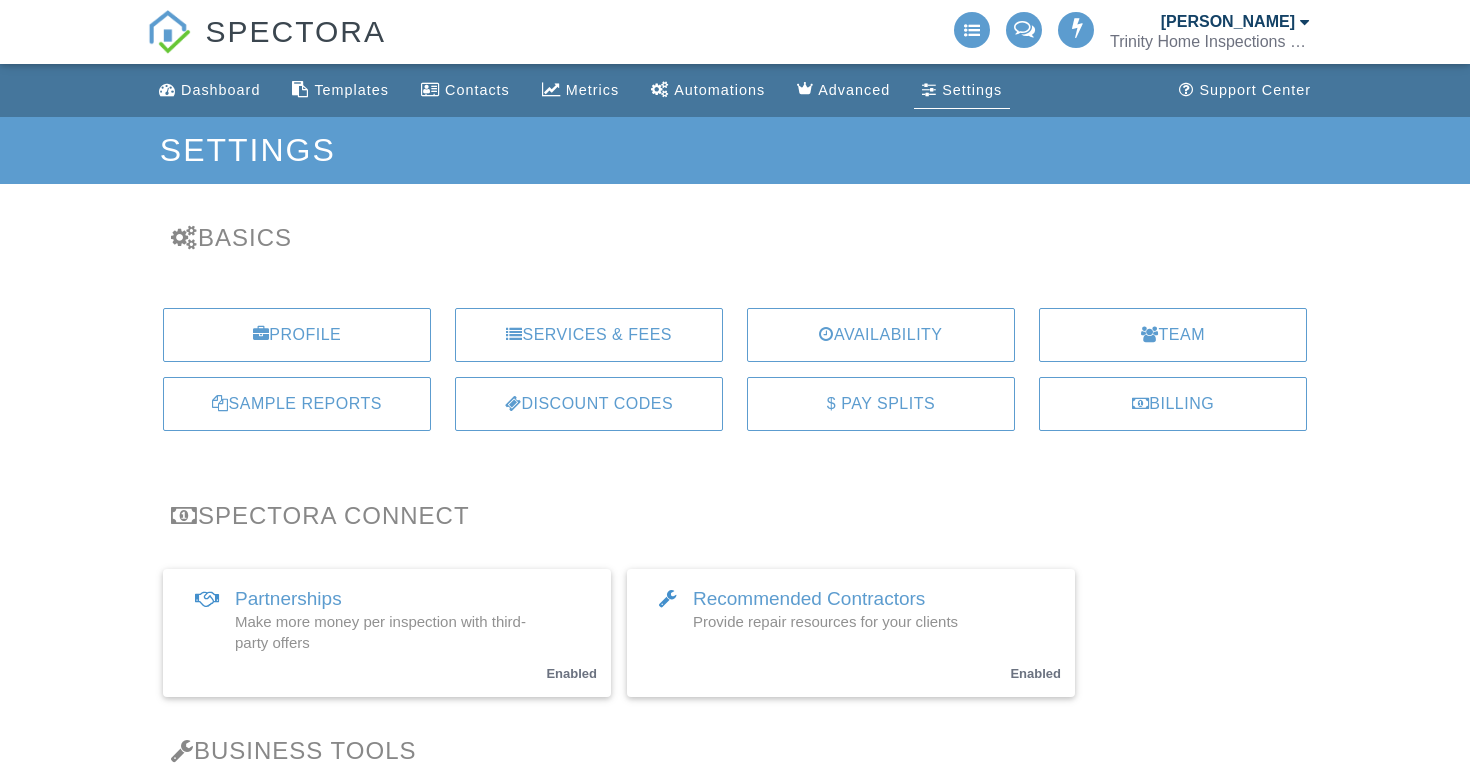 scroll, scrollTop: 0, scrollLeft: 0, axis: both 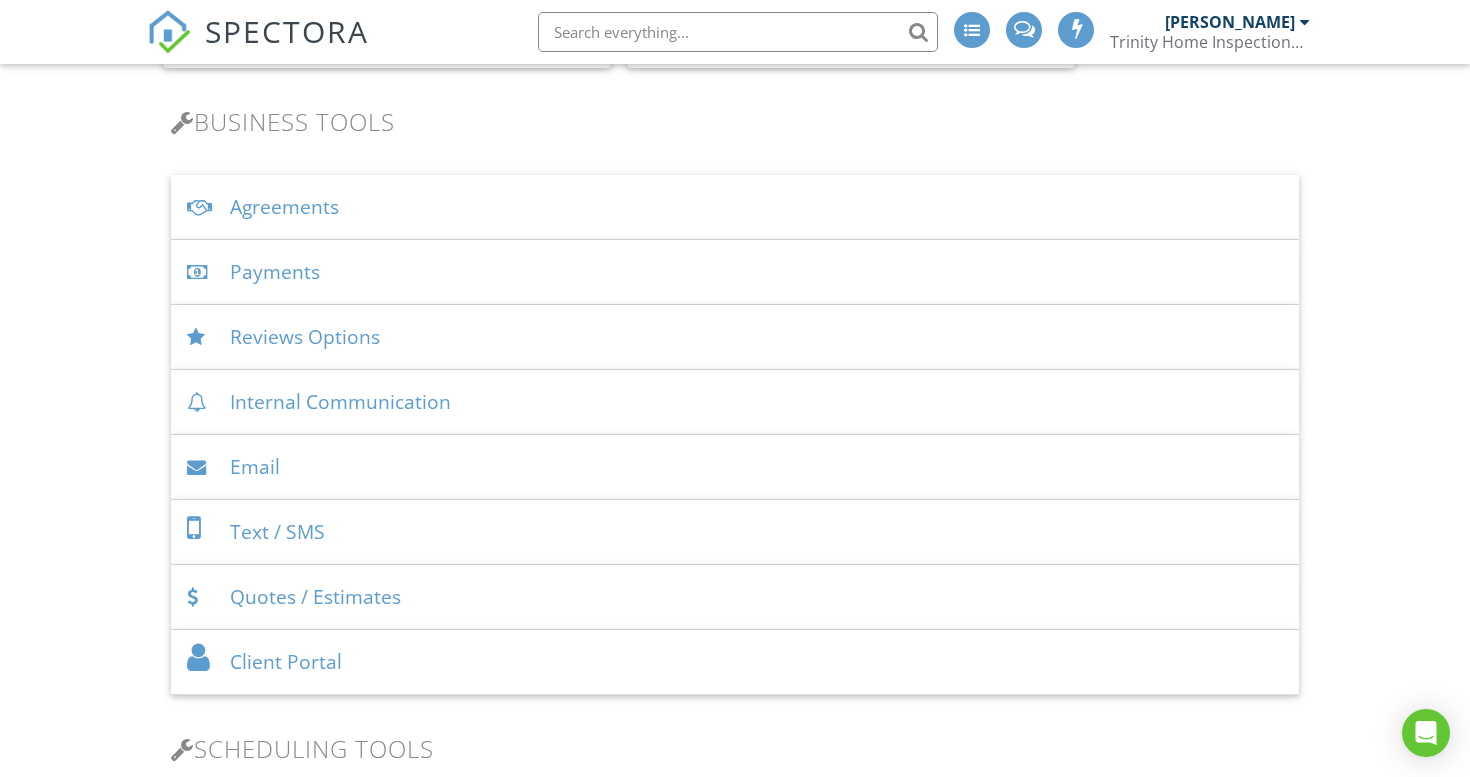 click on "Payments" at bounding box center [735, 272] 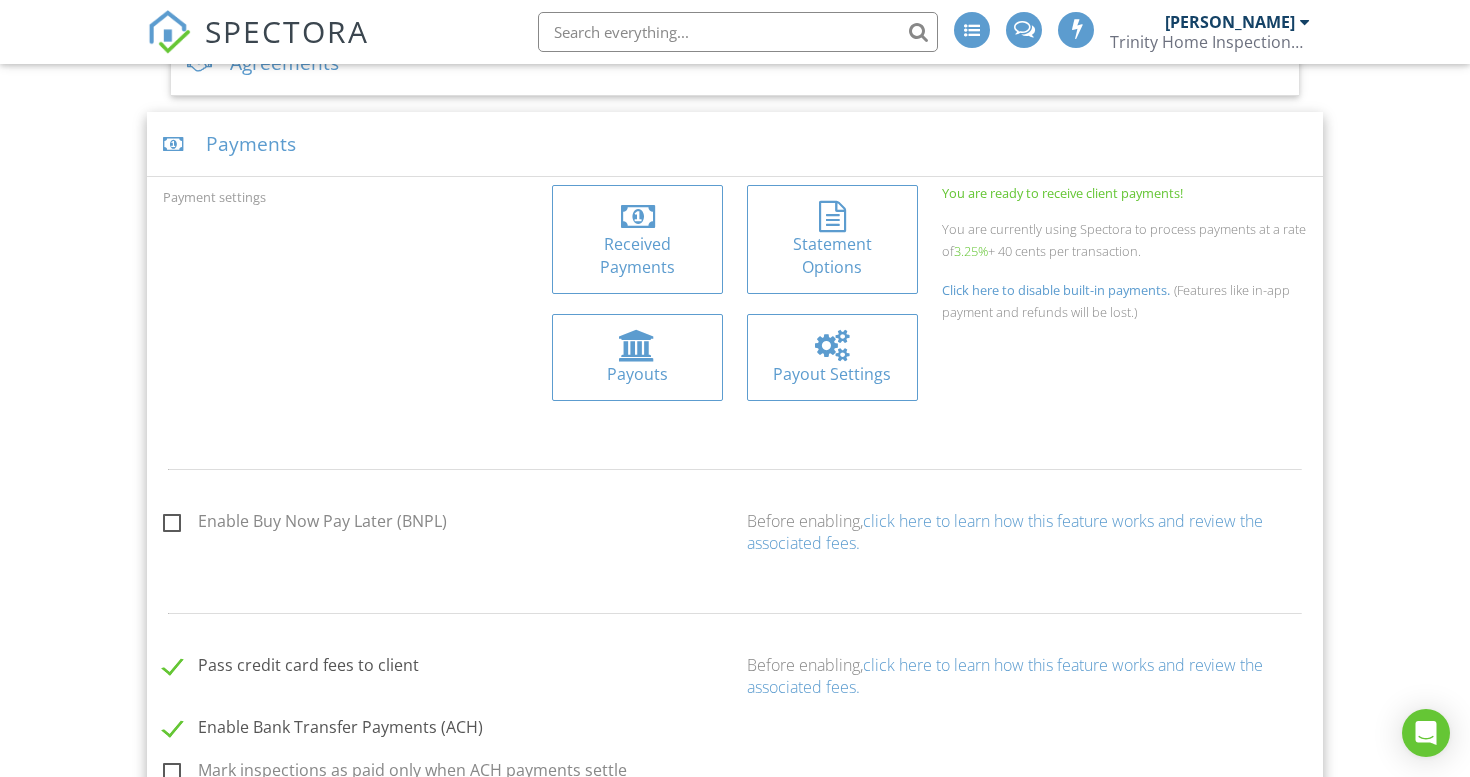 scroll, scrollTop: 879, scrollLeft: 0, axis: vertical 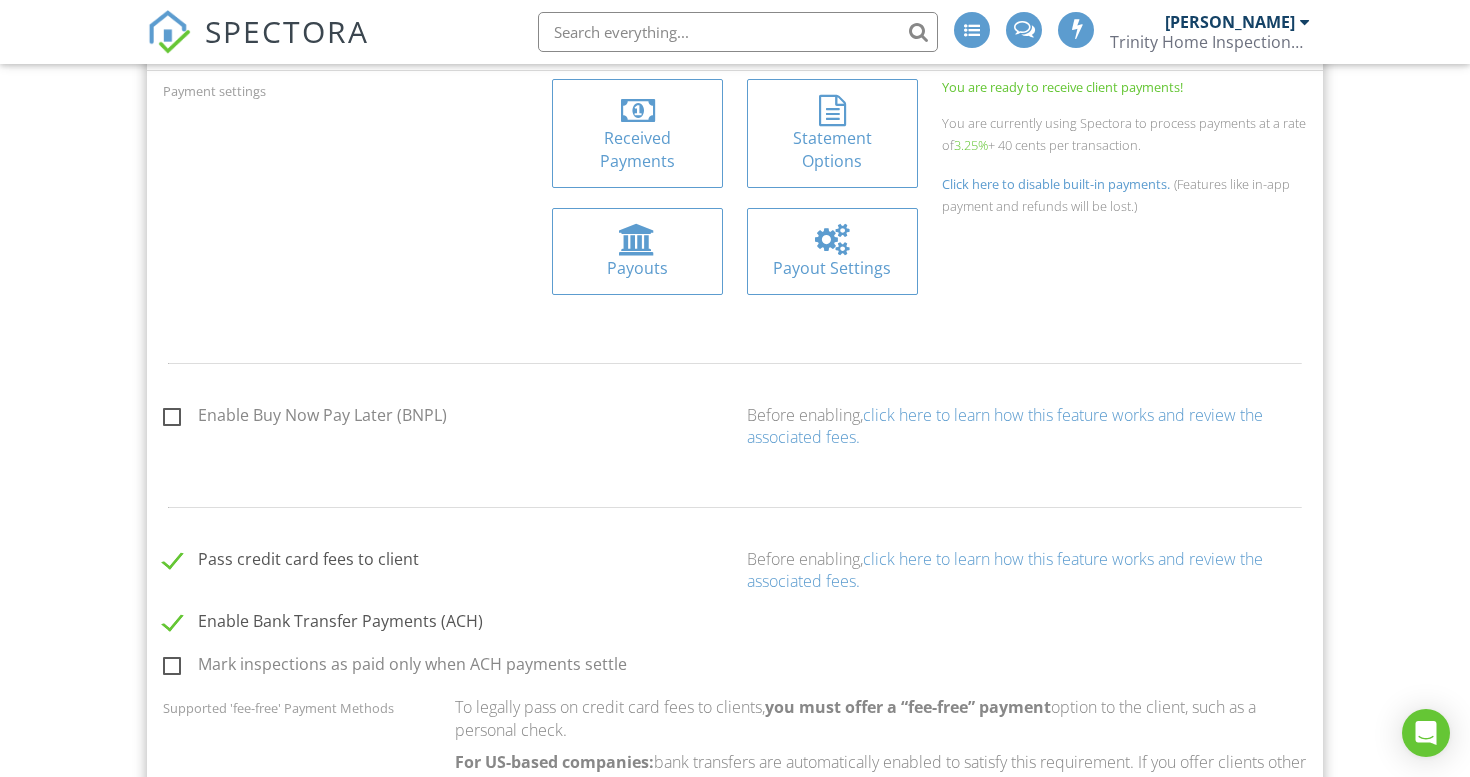 click on "Received Payments" at bounding box center [637, 149] 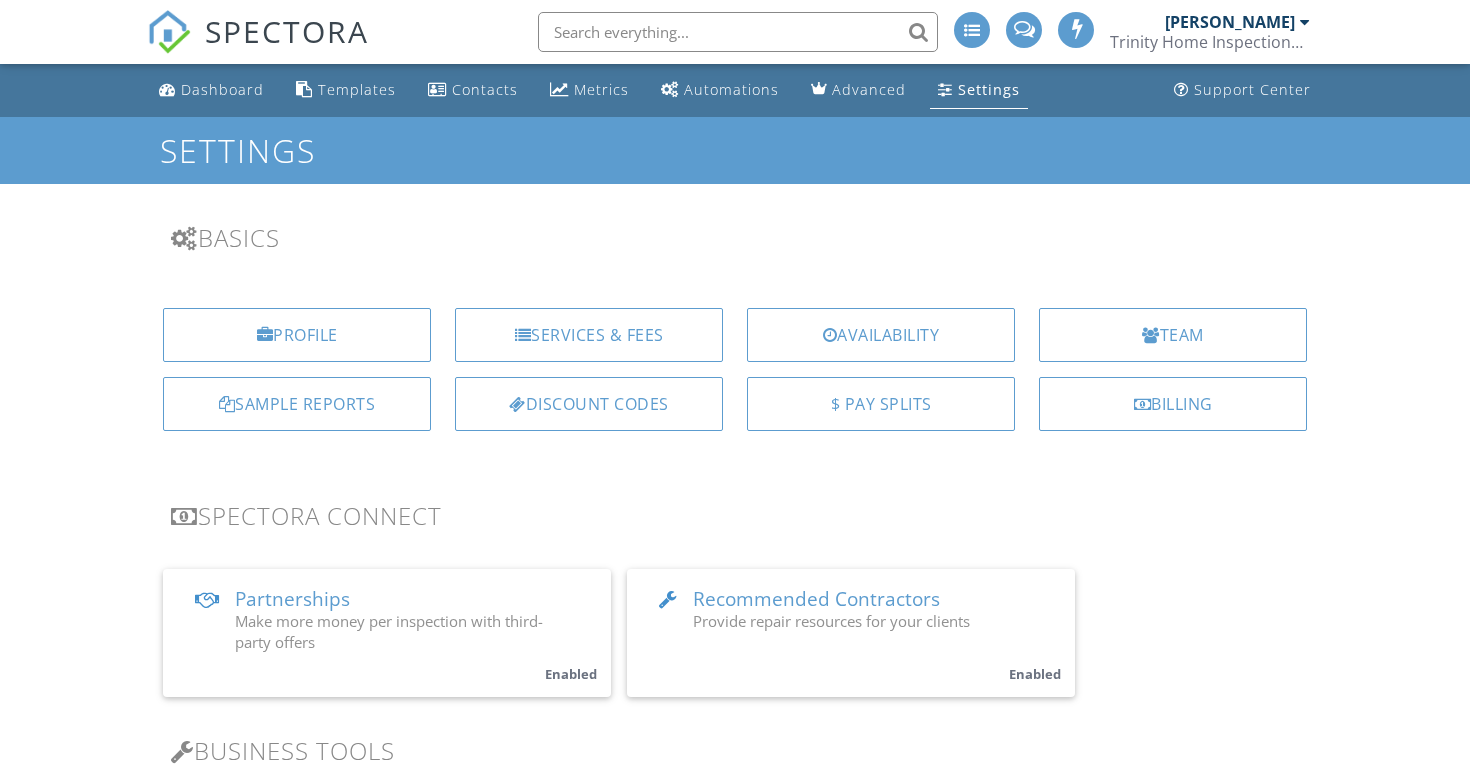 scroll, scrollTop: 813, scrollLeft: 0, axis: vertical 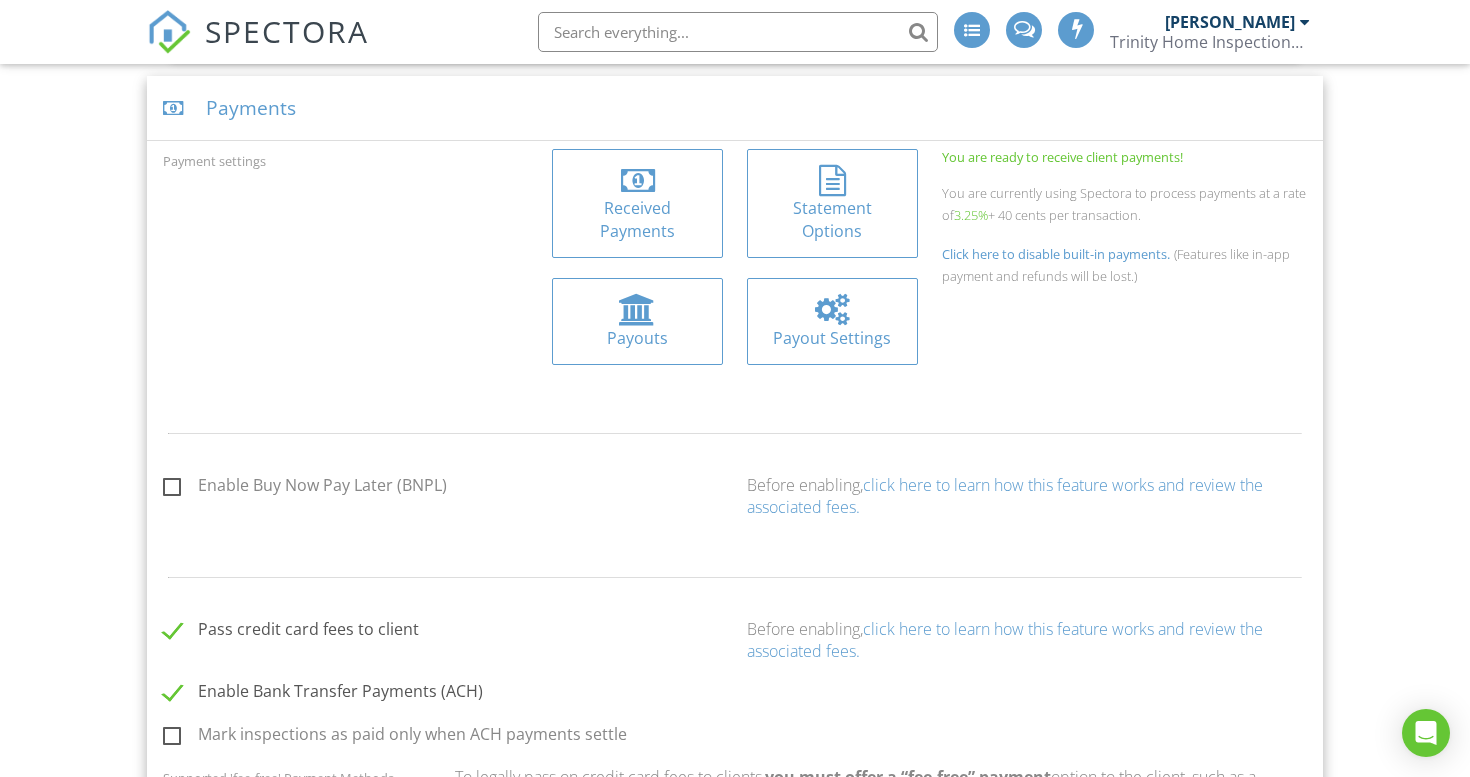 click on "Payouts" at bounding box center (637, 338) 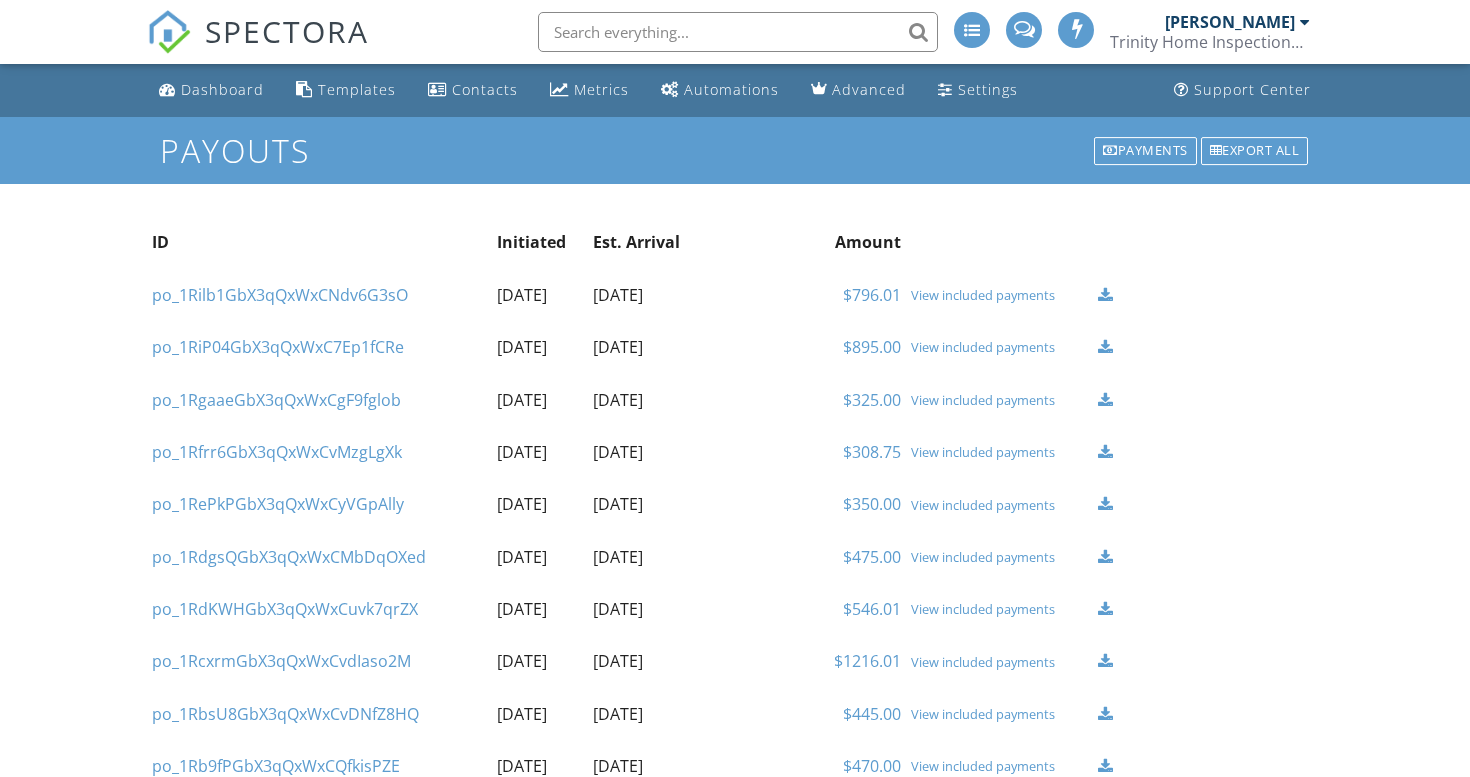 scroll, scrollTop: 0, scrollLeft: 0, axis: both 